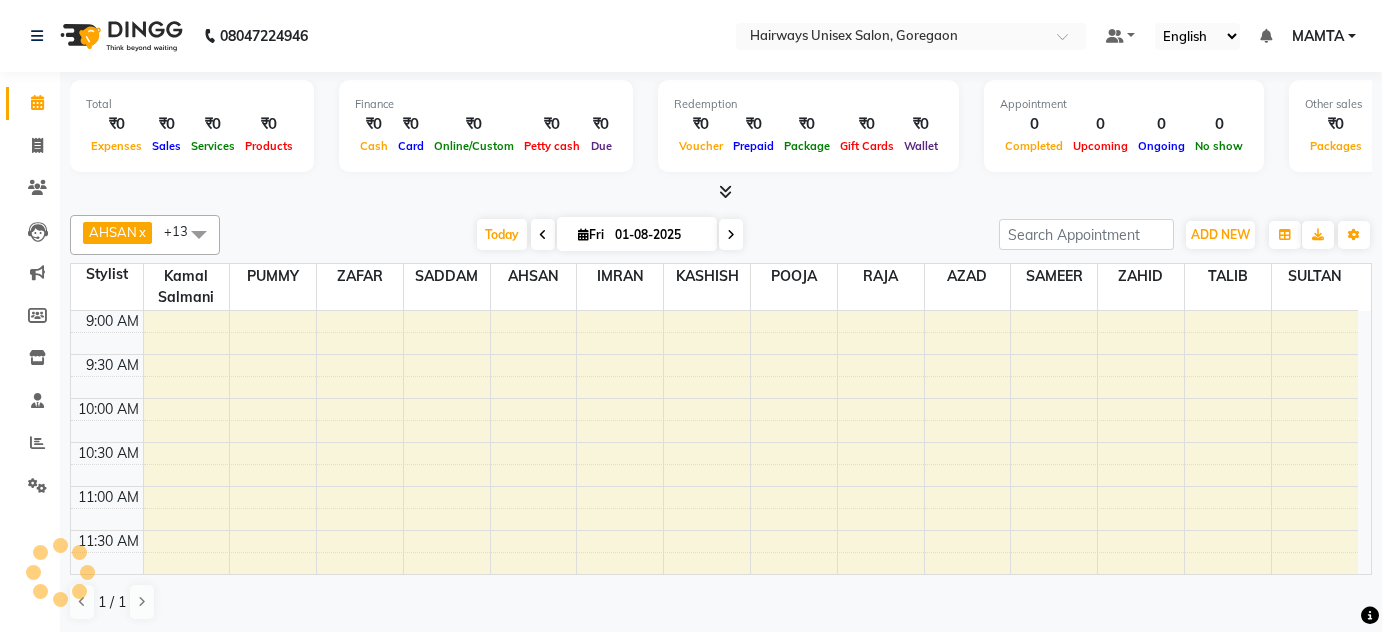 scroll, scrollTop: 0, scrollLeft: 0, axis: both 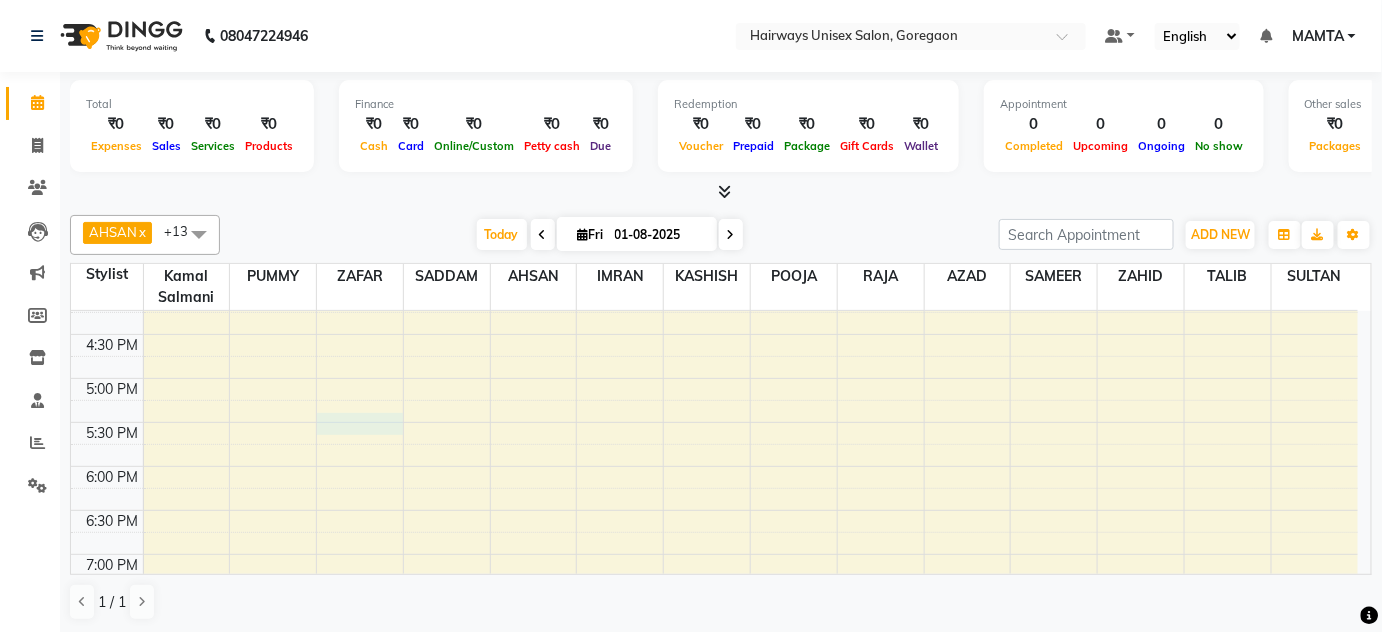 click on "9:00 AM 9:30 AM 10:00 AM 10:30 AM 11:00 AM 11:30 AM 12:00 PM 12:30 PM 1:00 PM 1:30 PM 2:00 PM 2:30 PM 3:00 PM 3:30 PM 4:00 PM 4:30 PM 5:00 PM 5:30 PM 6:00 PM 6:30 PM 7:00 PM 7:30 PM 8:00 PM 8:30 PM 9:00 PM 9:30 PM 10:00 PM 10:30 PM" at bounding box center [714, 290] 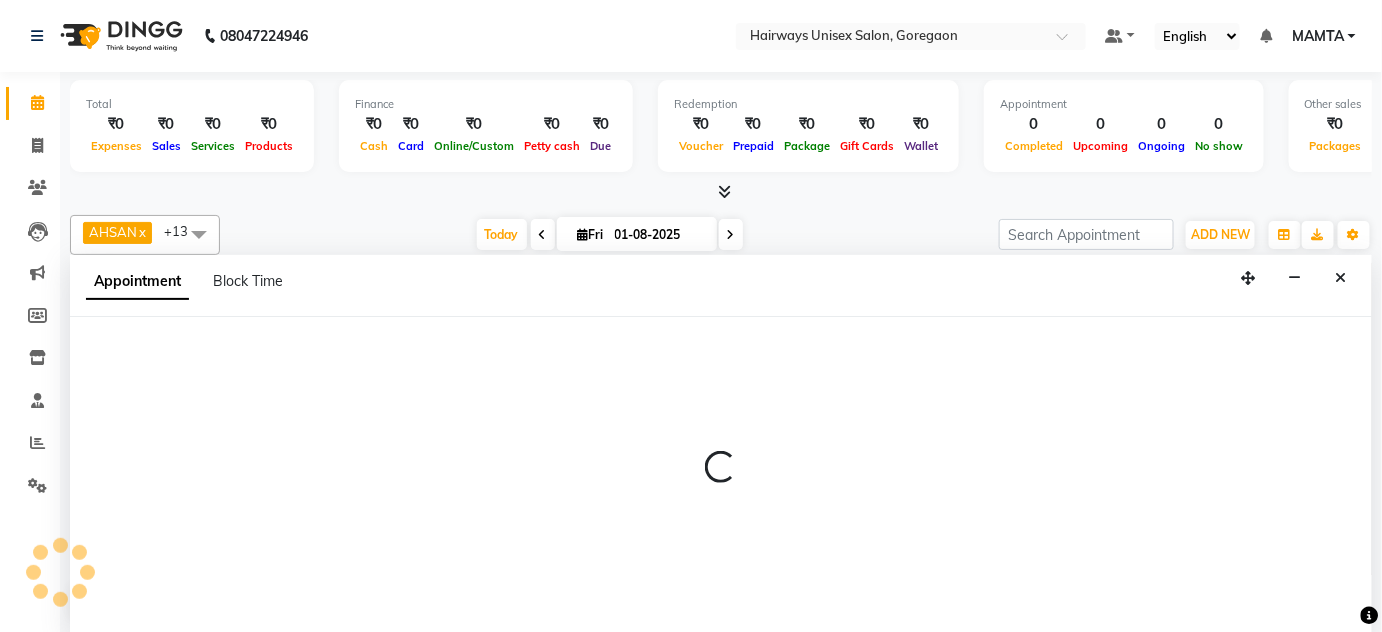 select on "80506" 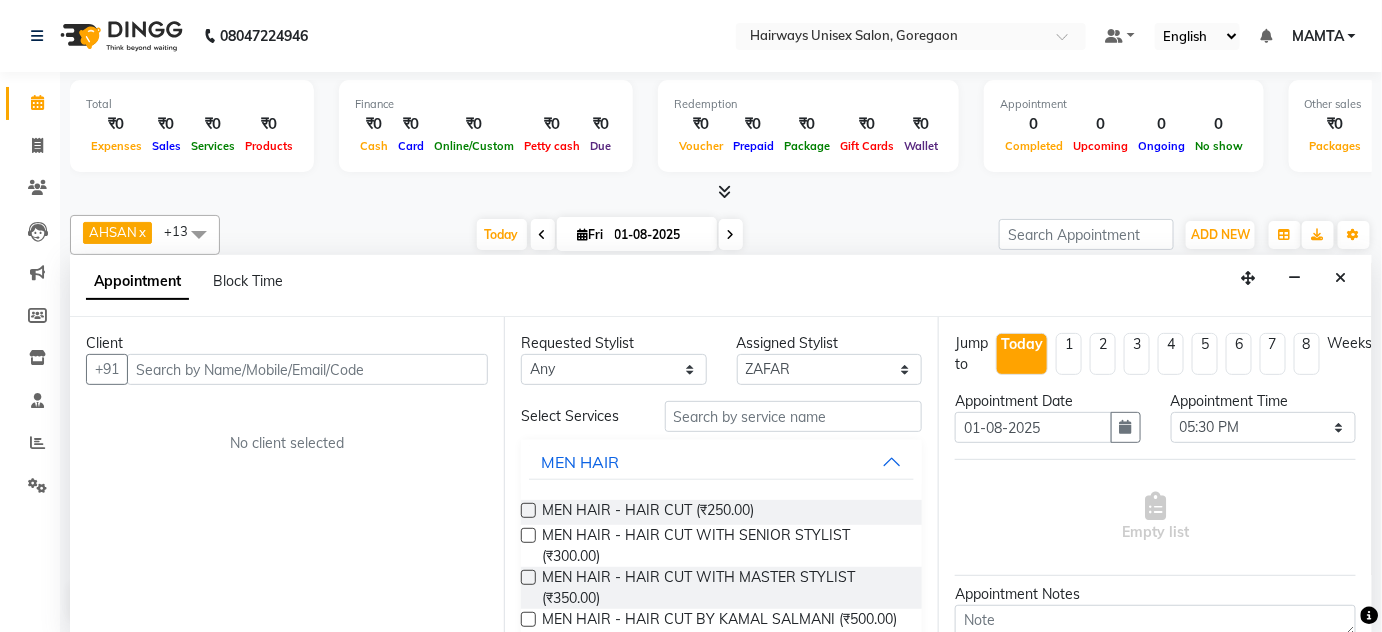 click at bounding box center [307, 369] 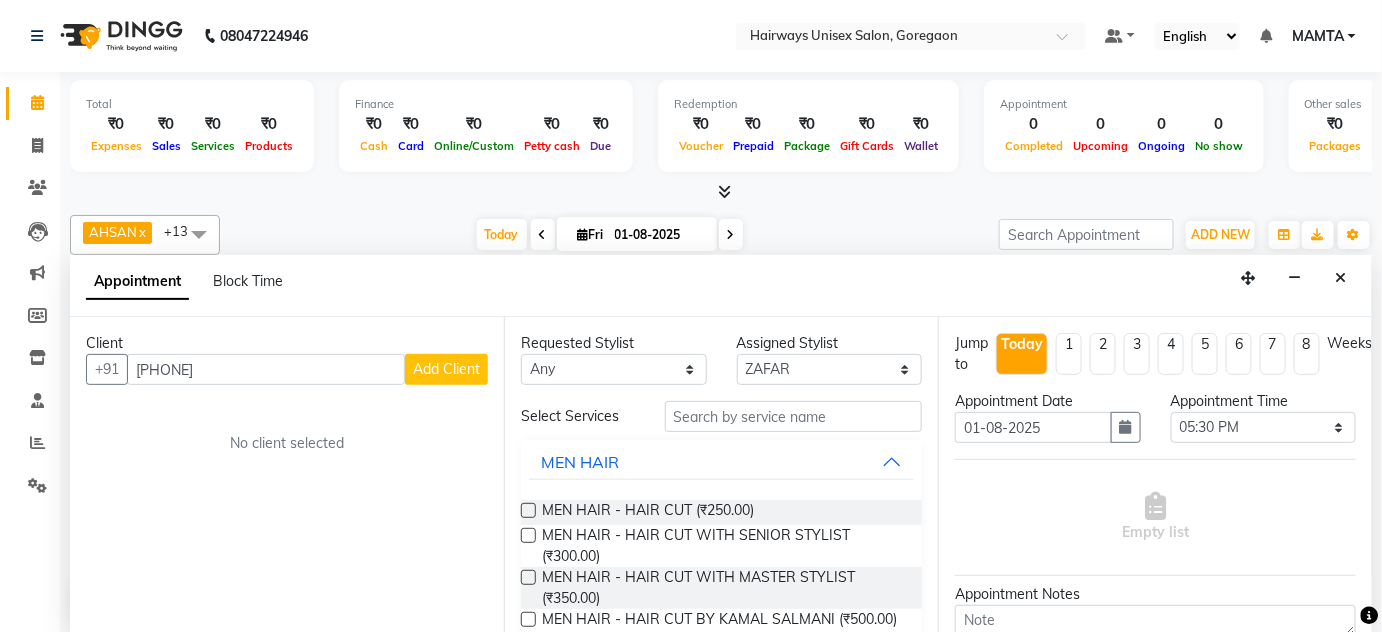 type on "[PHONE]" 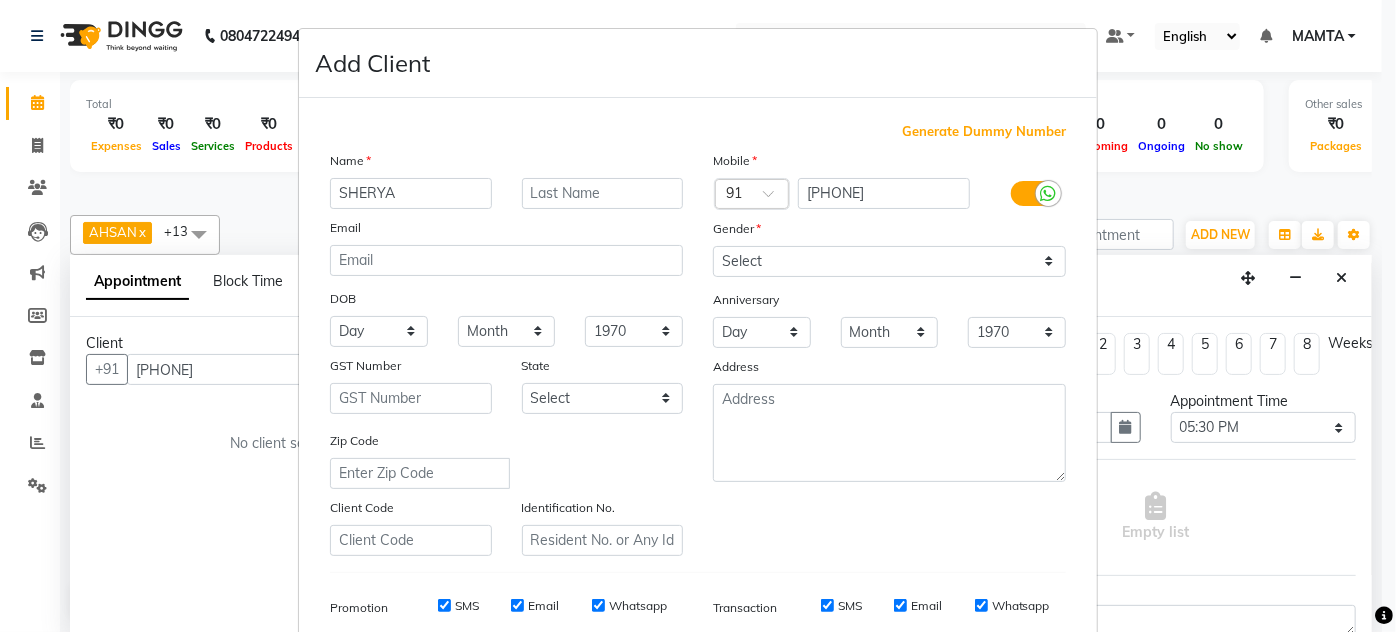 type on "SHERYA" 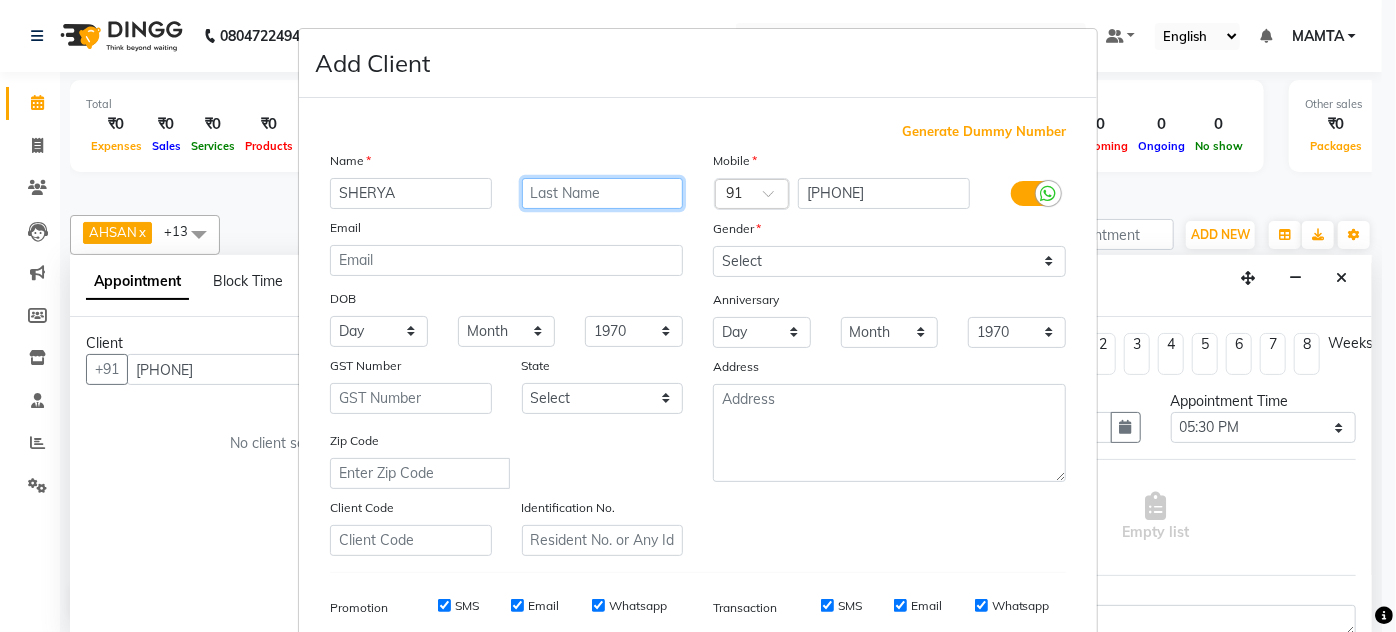 click at bounding box center (603, 193) 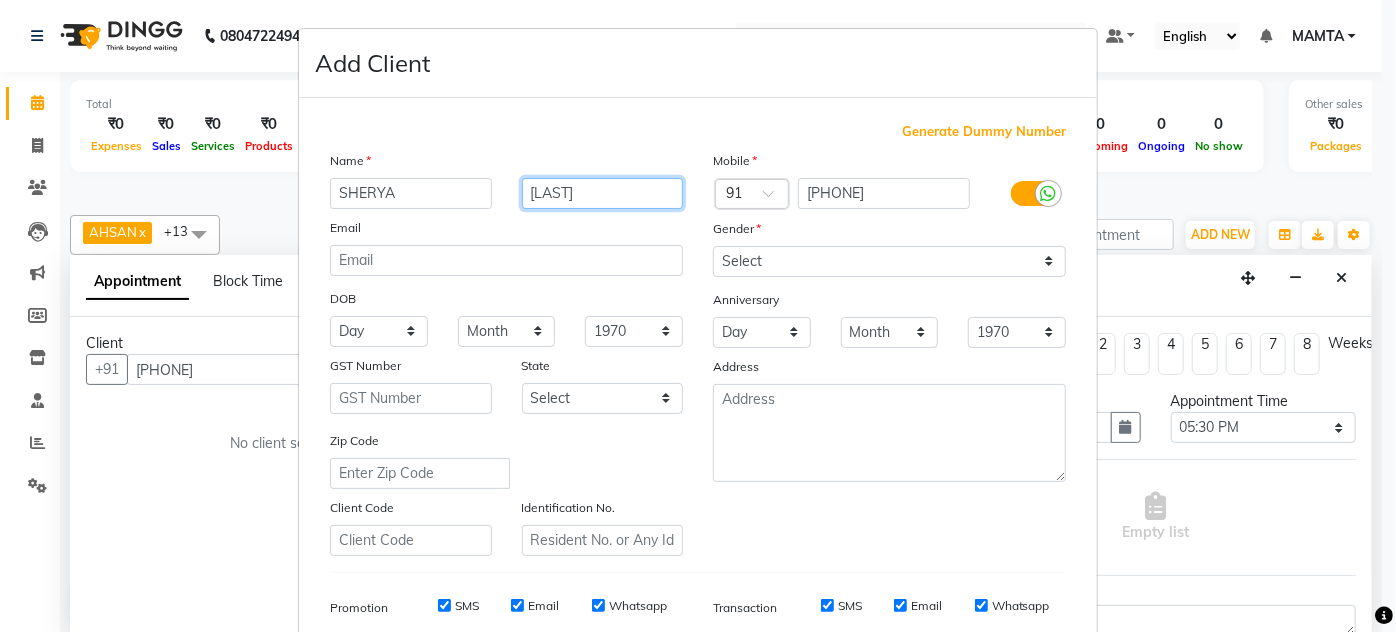 type on "[LAST]" 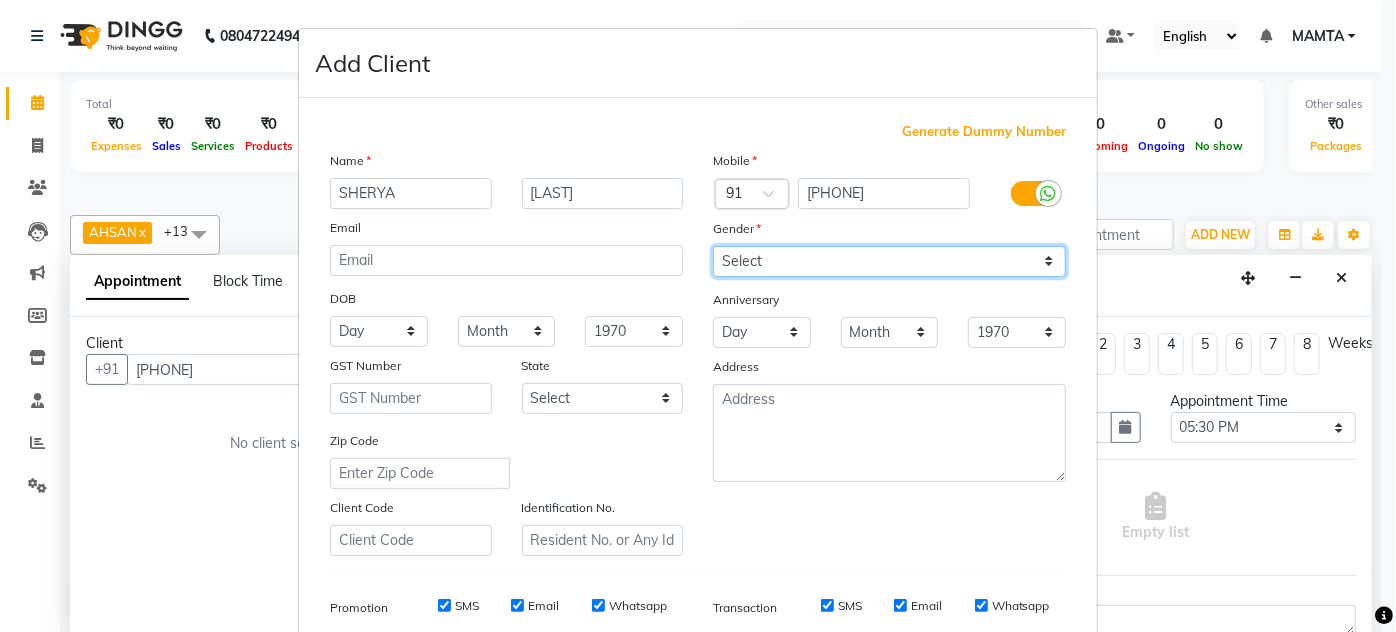 click on "Select Male Female Other Prefer Not To Say" at bounding box center [889, 261] 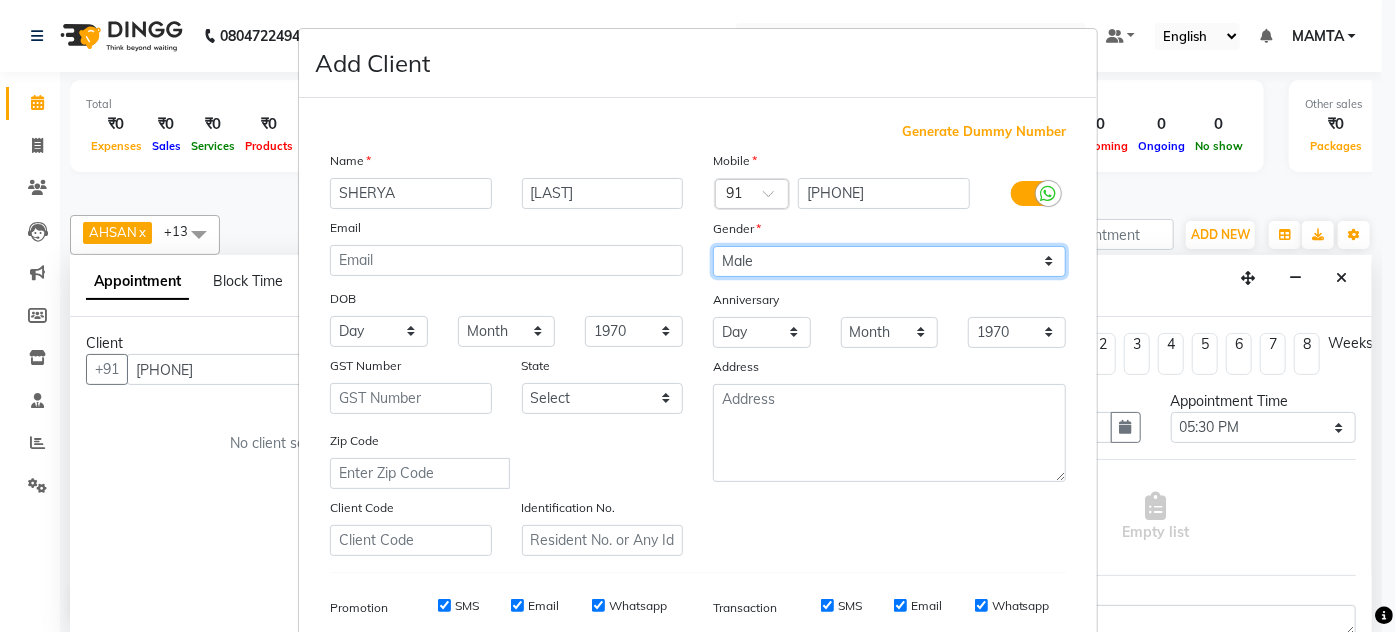 click on "Select Male Female Other Prefer Not To Say" at bounding box center (889, 261) 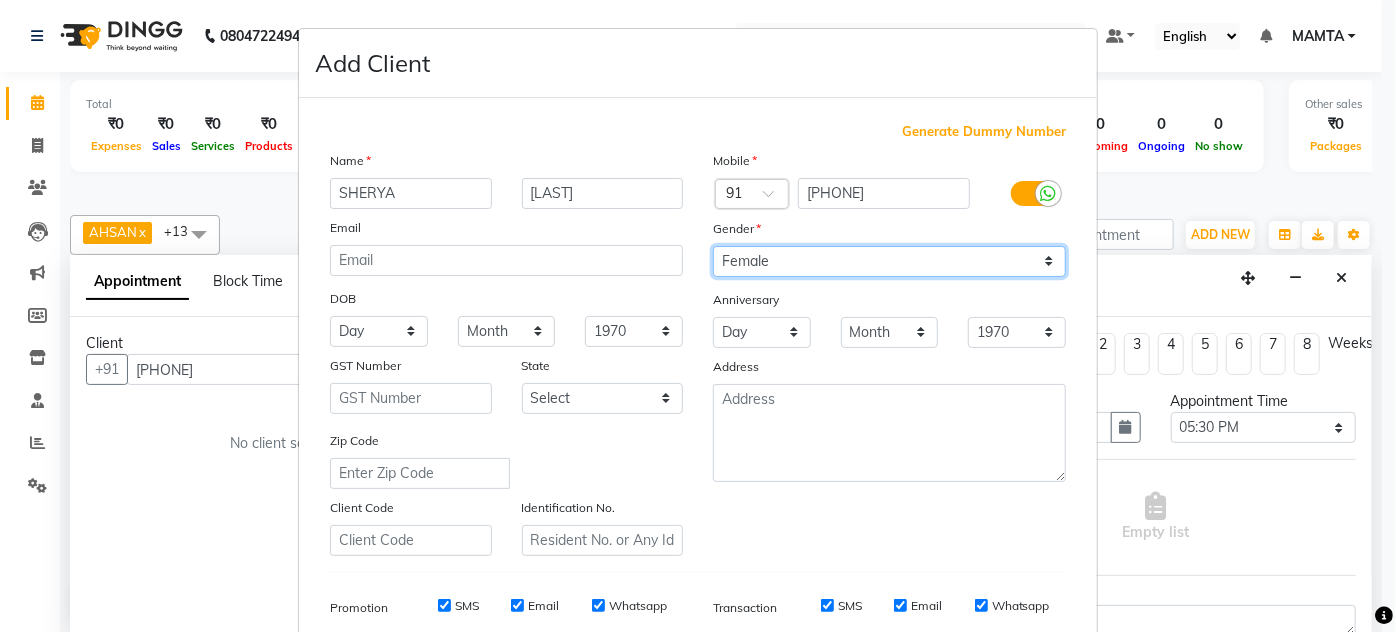 click on "Select Male Female Other Prefer Not To Say" at bounding box center (889, 261) 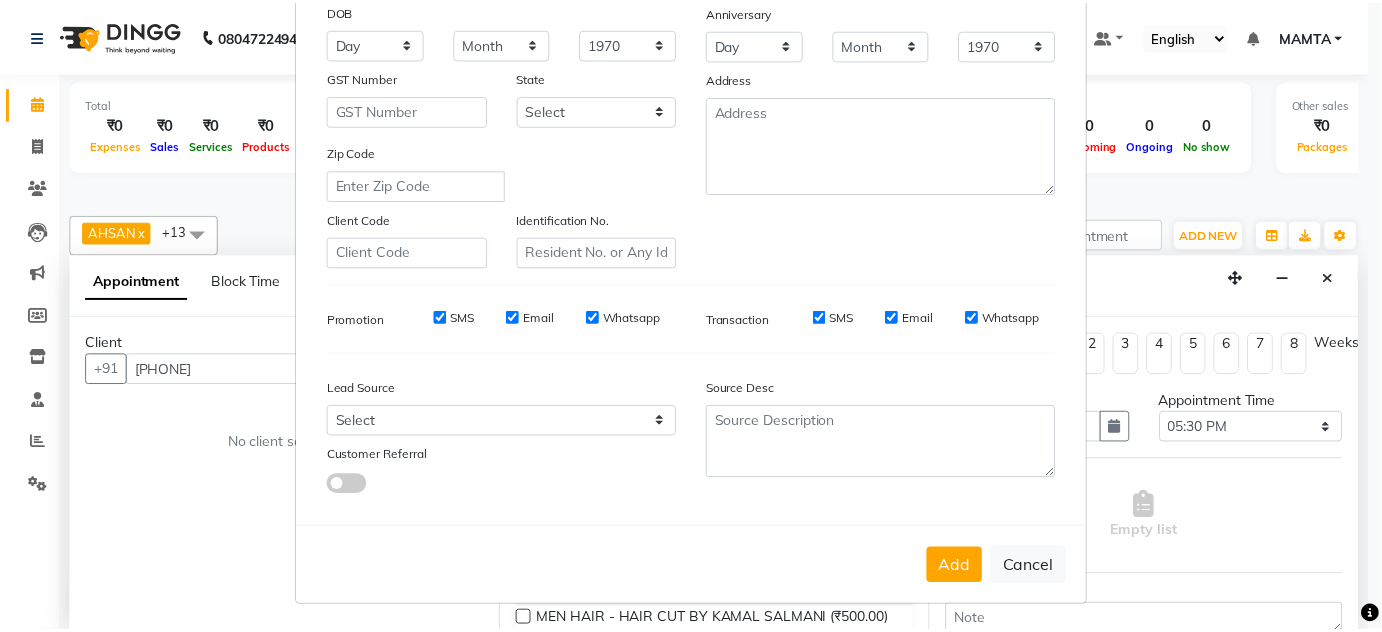 scroll, scrollTop: 290, scrollLeft: 0, axis: vertical 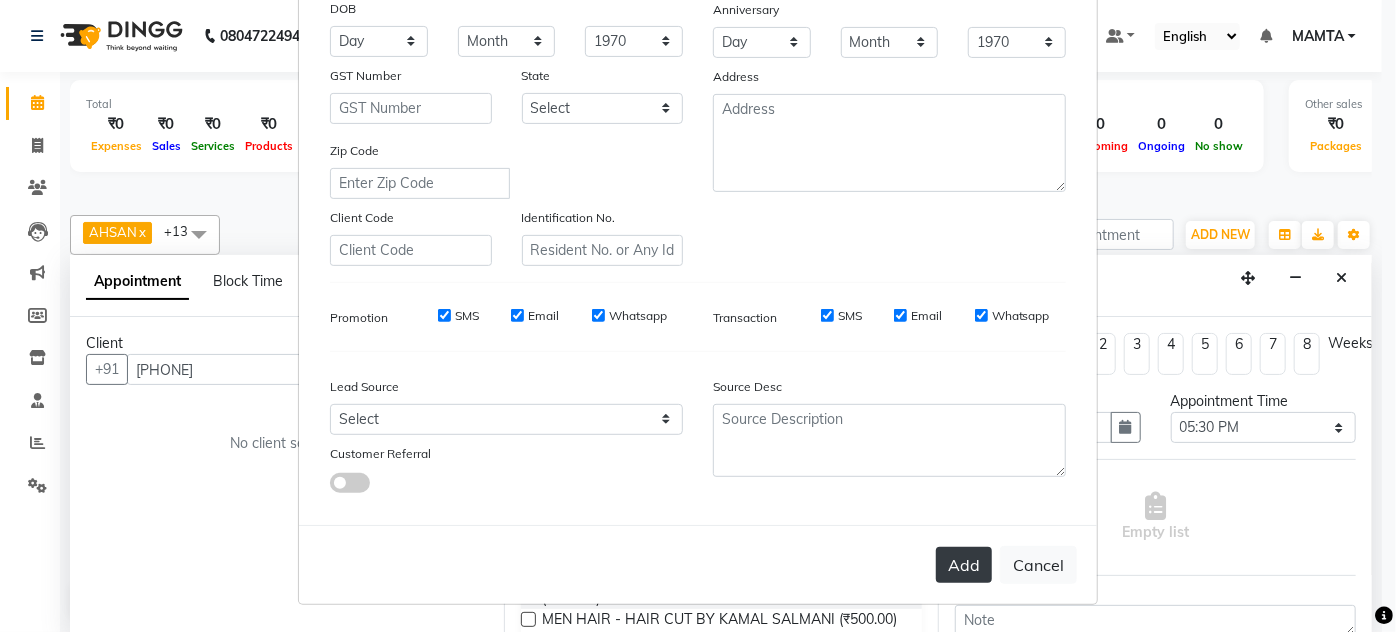 click on "Add" at bounding box center (964, 565) 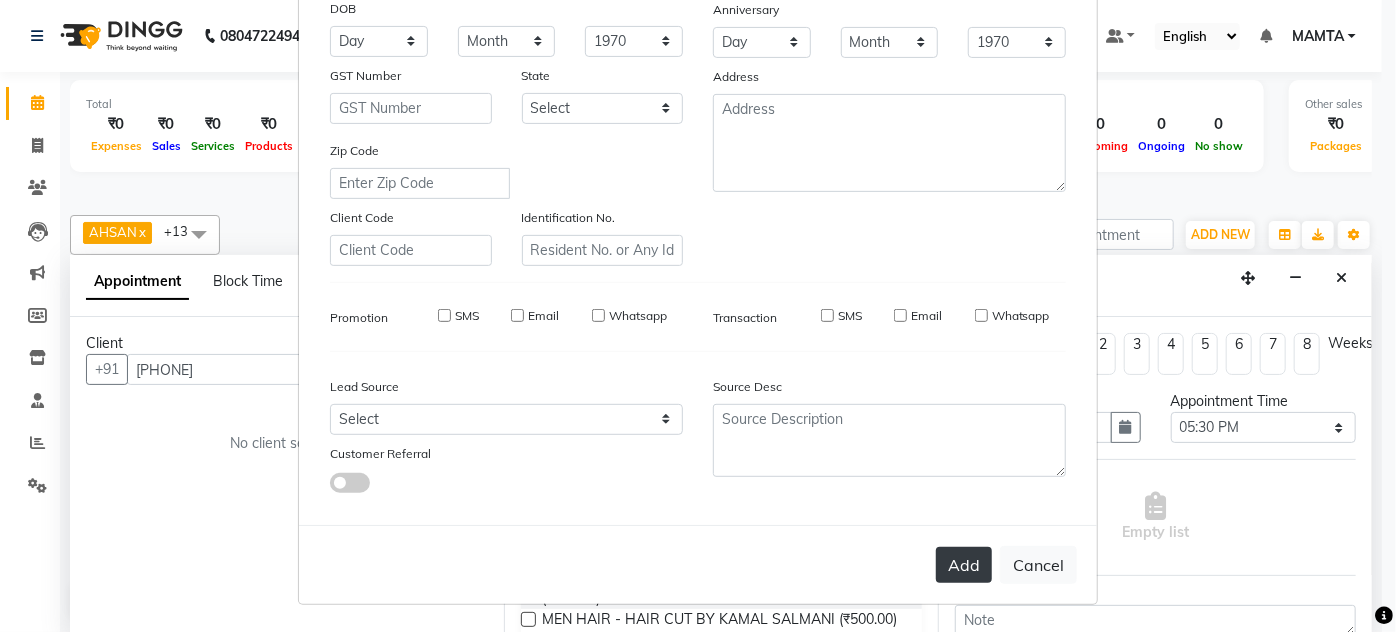 type on "80******71" 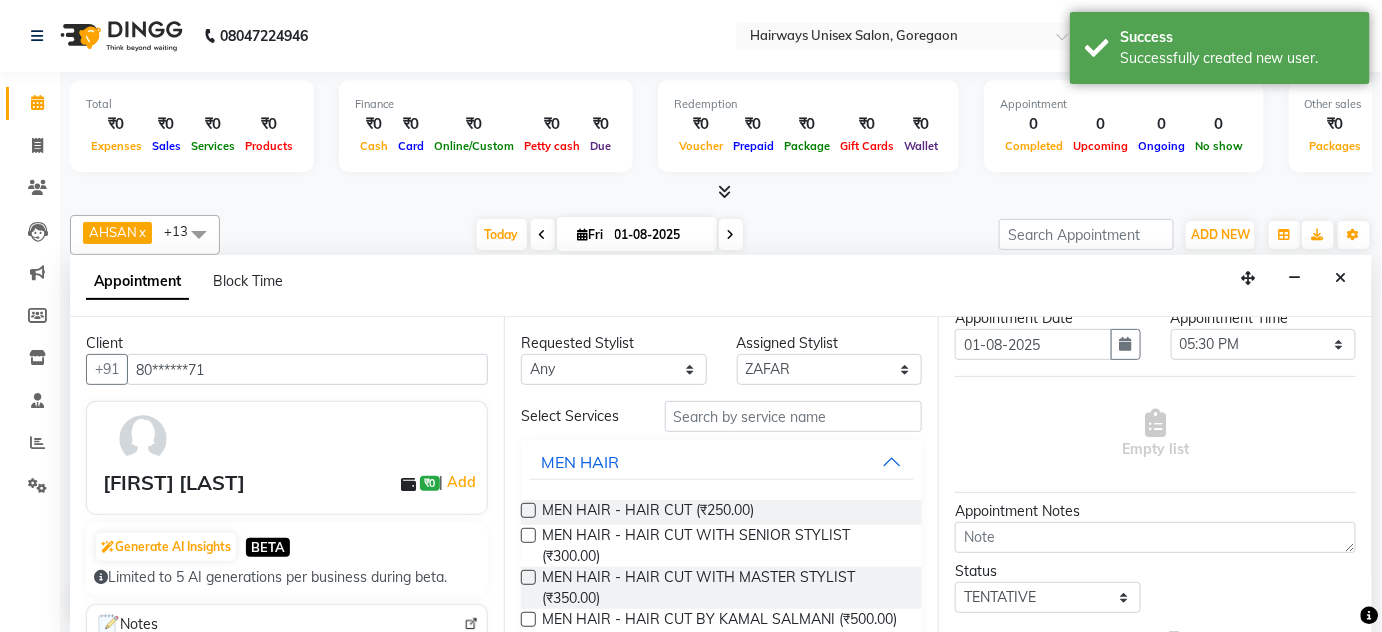 scroll, scrollTop: 181, scrollLeft: 0, axis: vertical 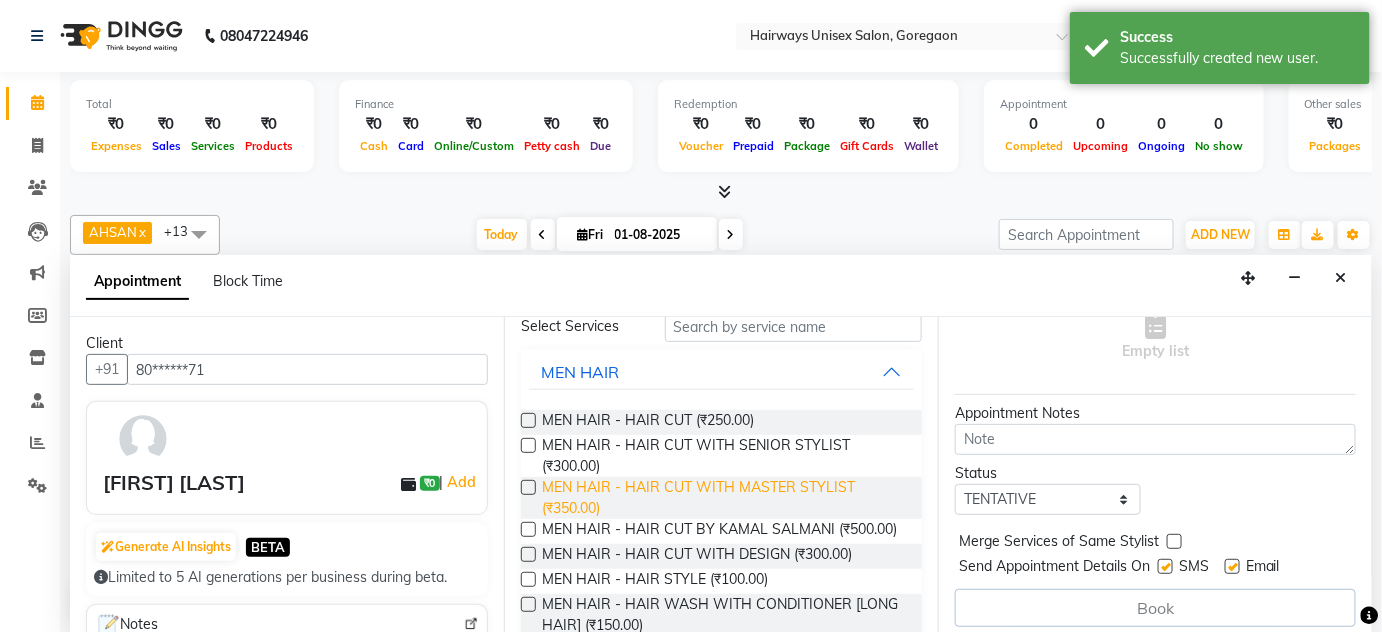 click on "MEN HAIR - HAIR CUT WITH MASTER STYLIST (₹350.00)" at bounding box center (724, 498) 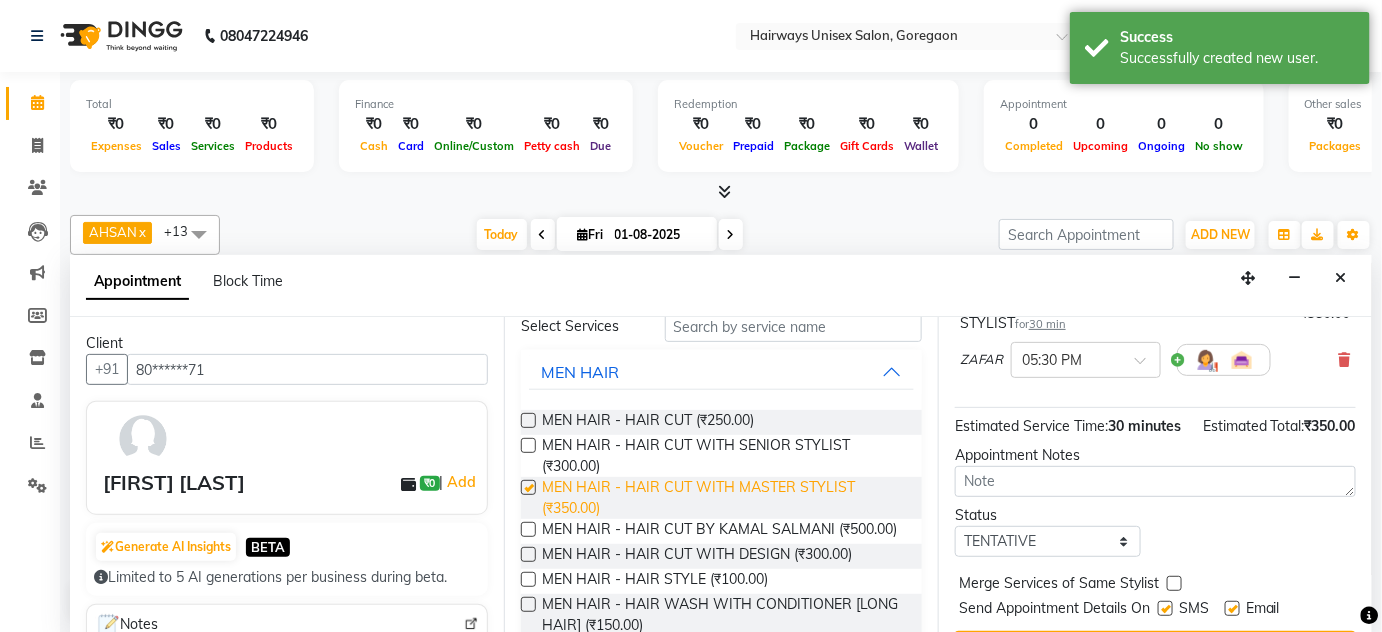 checkbox on "false" 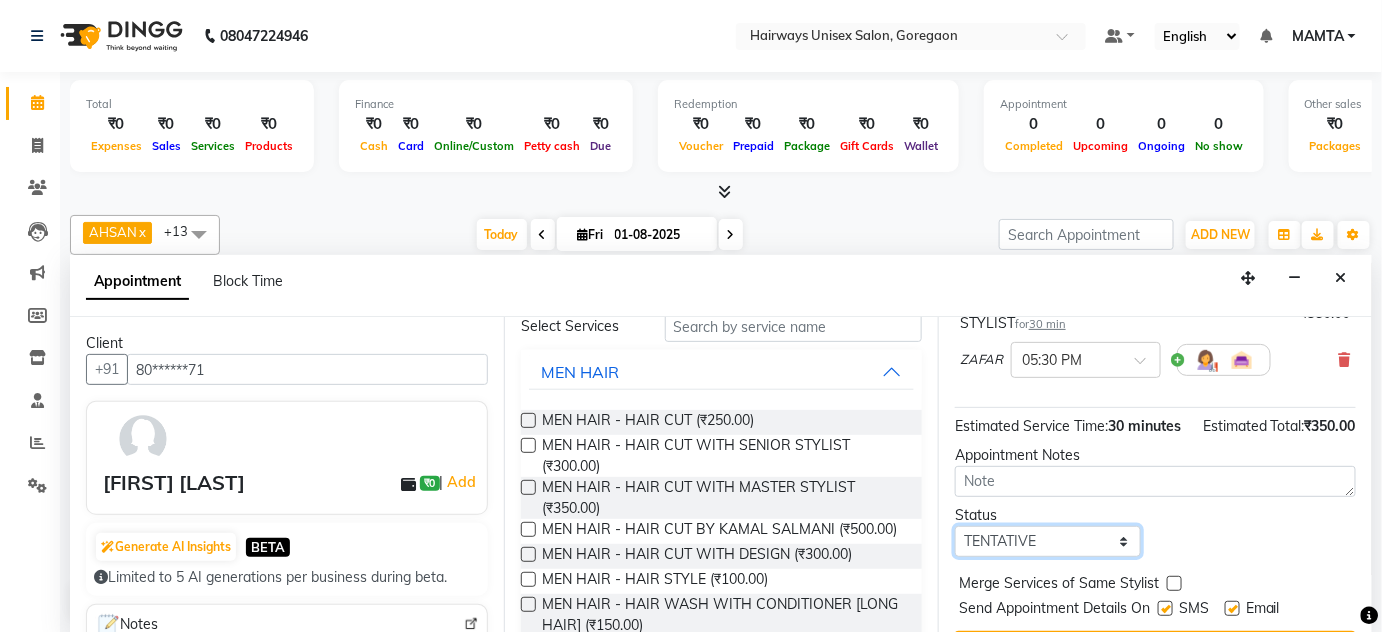 click on "Select TENTATIVE CONFIRM CHECK-IN UPCOMING" at bounding box center [1048, 541] 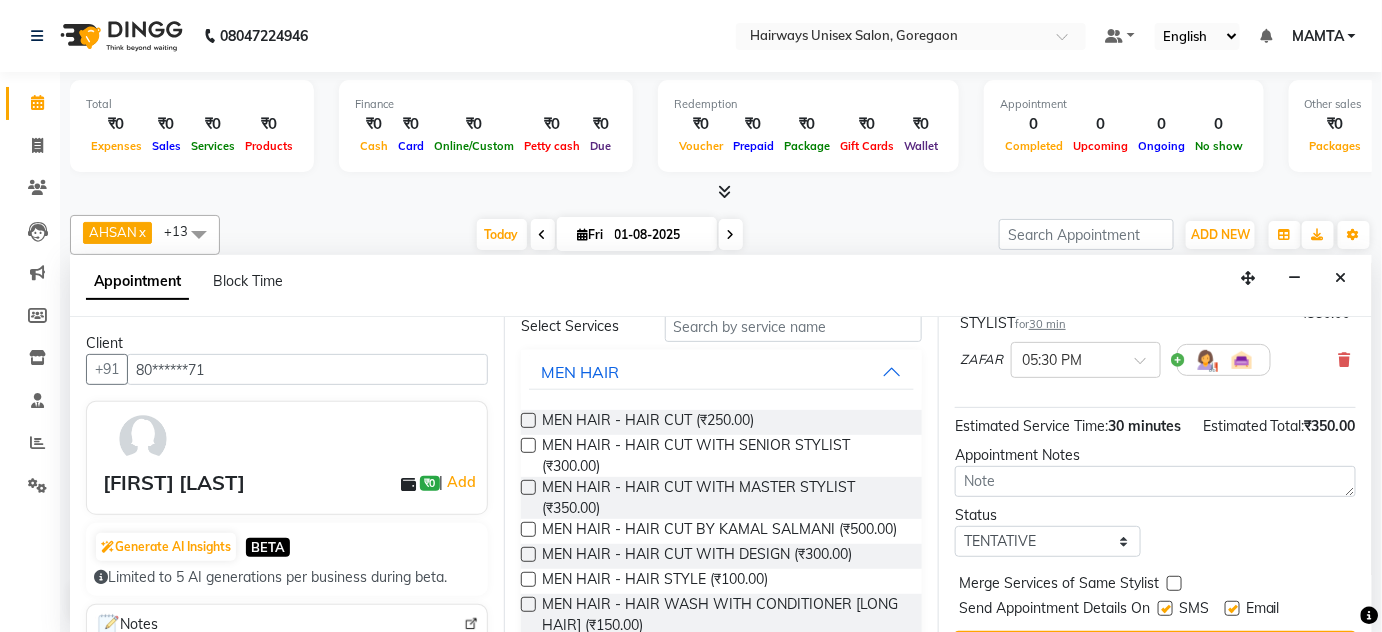 click on "MEN HAIR - HAIR CUT WITH MASTER STYLIST for 30 min ₹350.00 ZAFAR × 05:30 PM" at bounding box center [1155, 343] 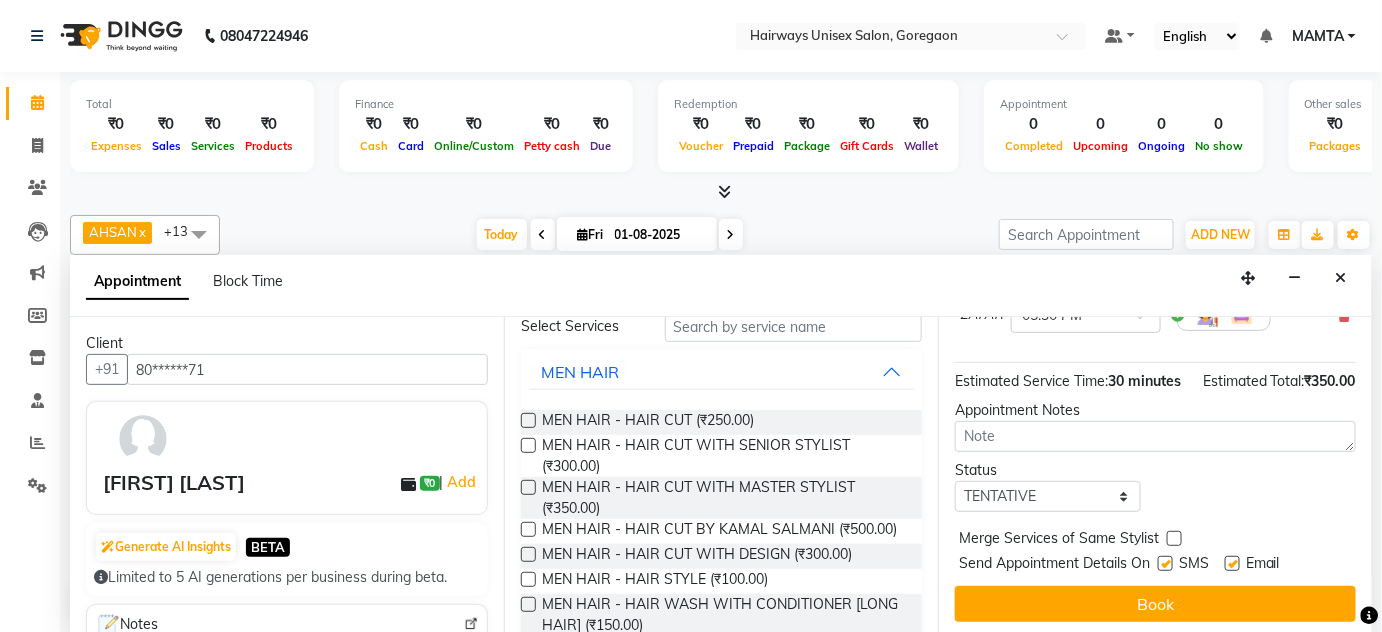 scroll, scrollTop: 249, scrollLeft: 0, axis: vertical 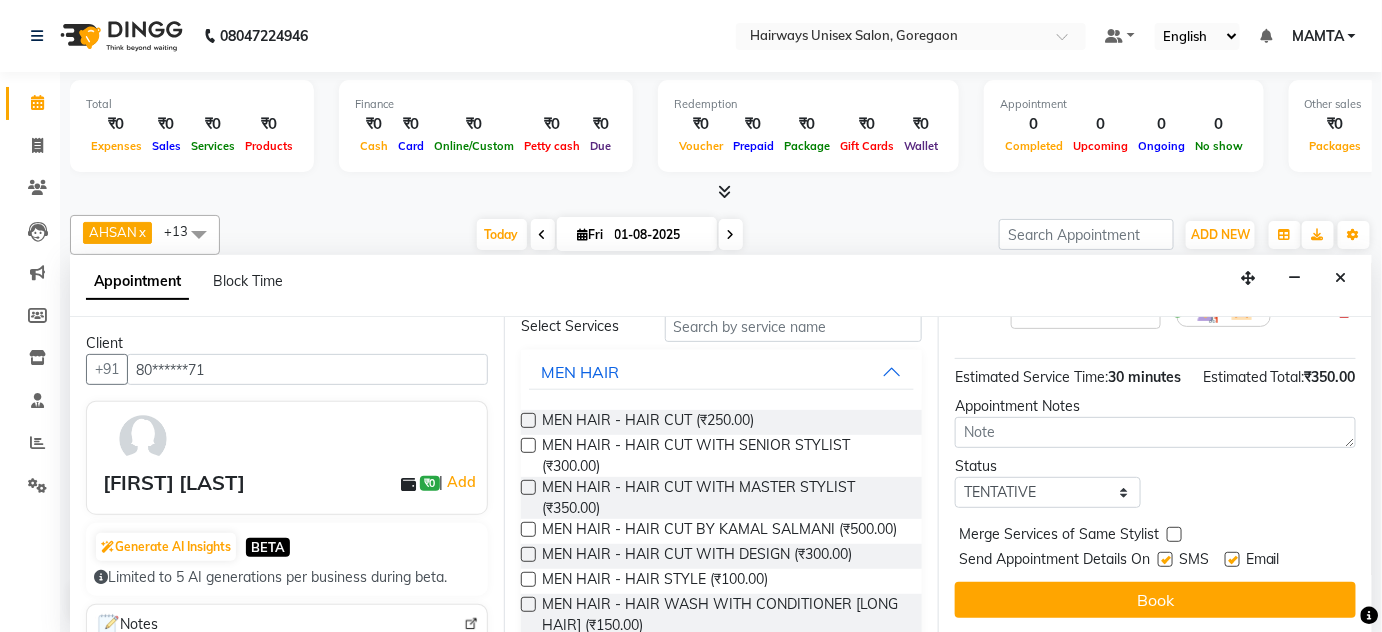 click at bounding box center [1165, 559] 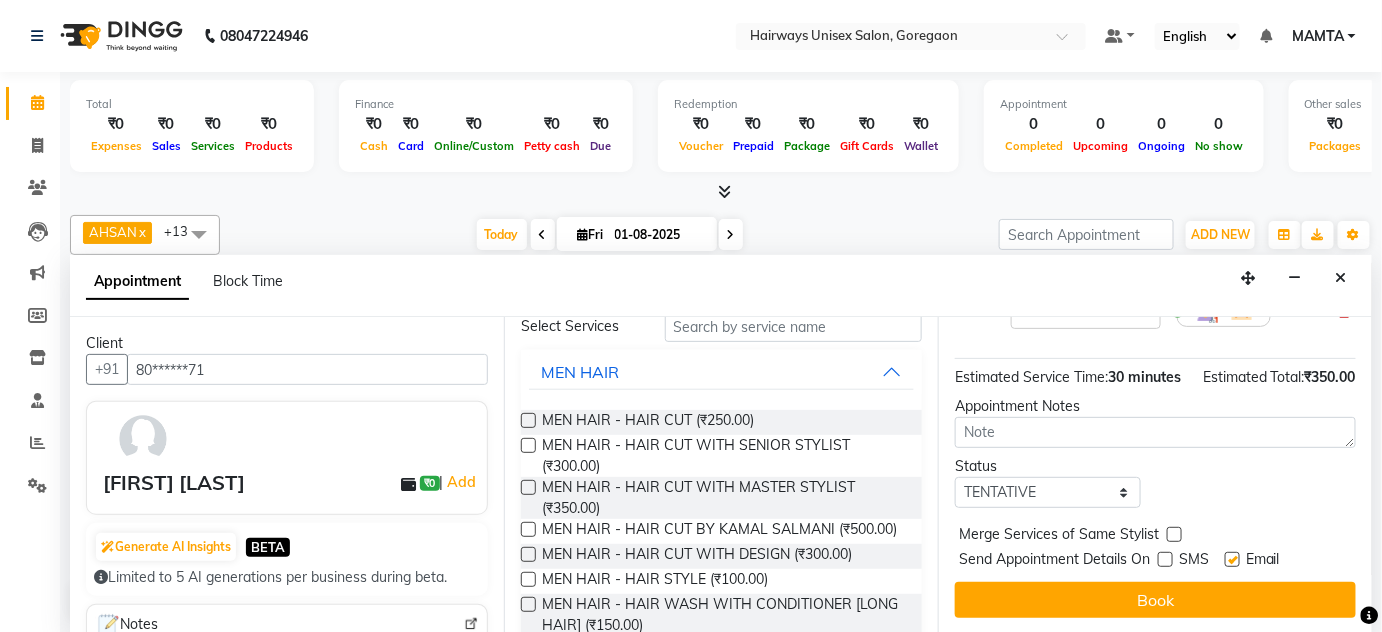 click at bounding box center [1232, 559] 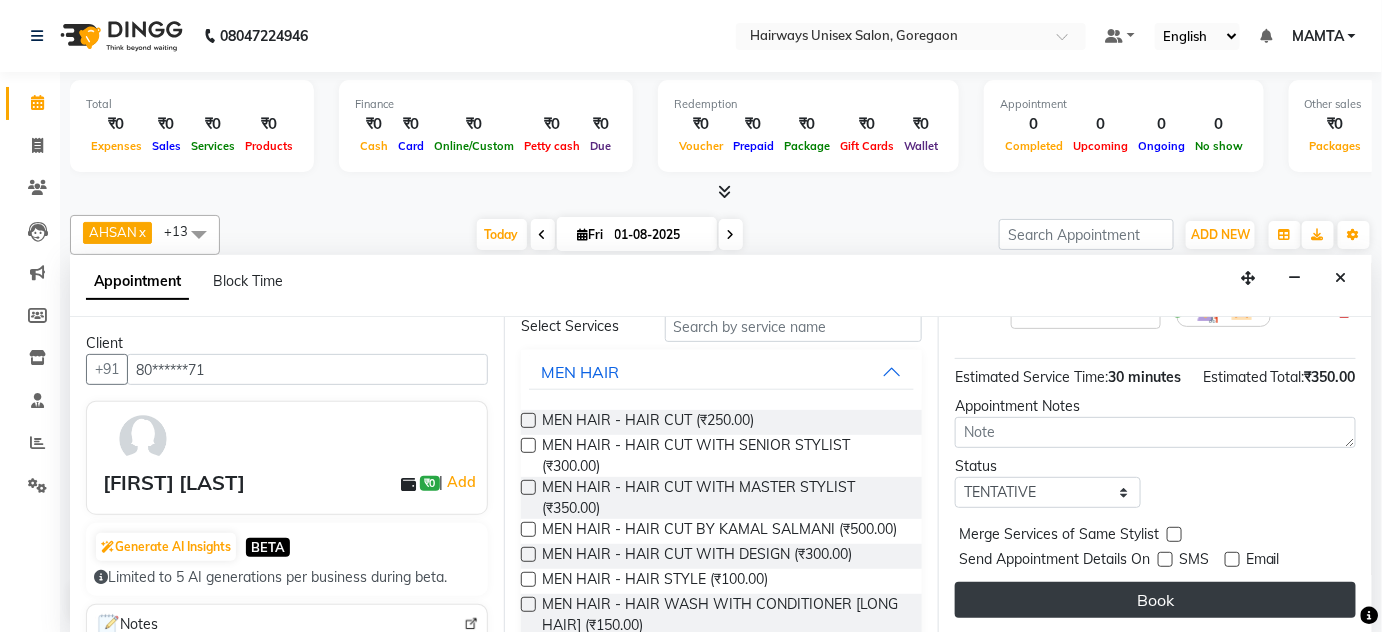 click on "Book" at bounding box center (1155, 600) 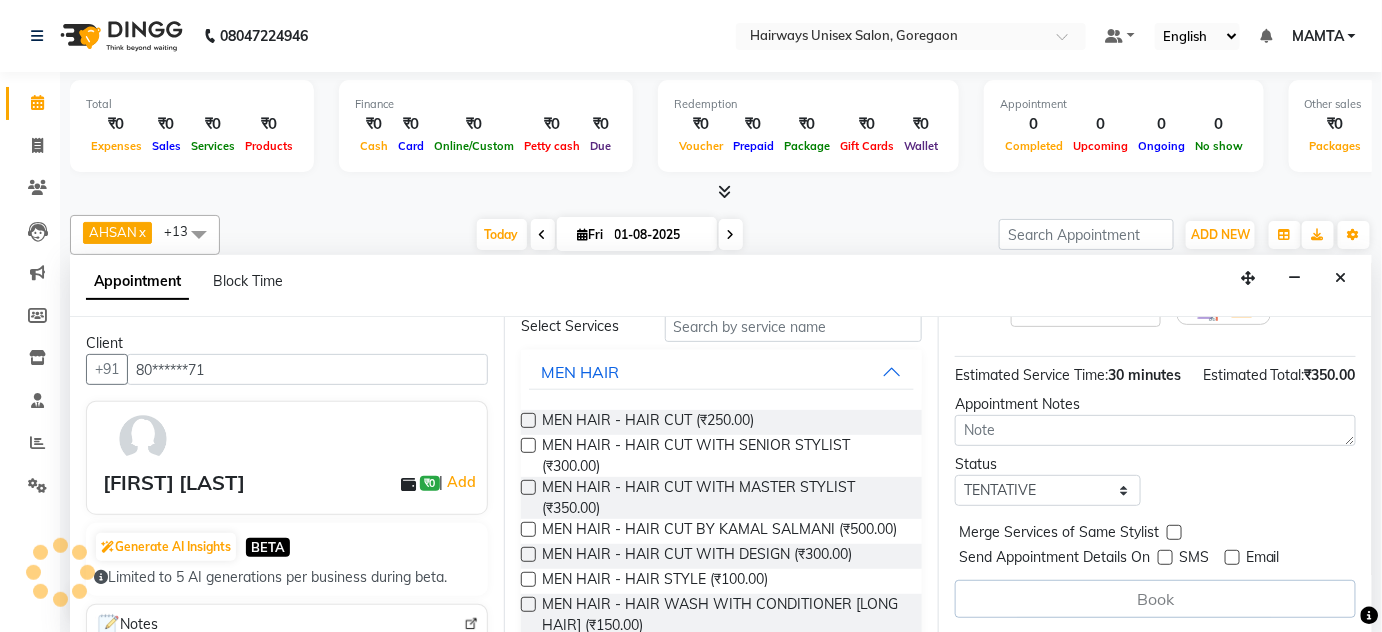 scroll, scrollTop: 0, scrollLeft: 0, axis: both 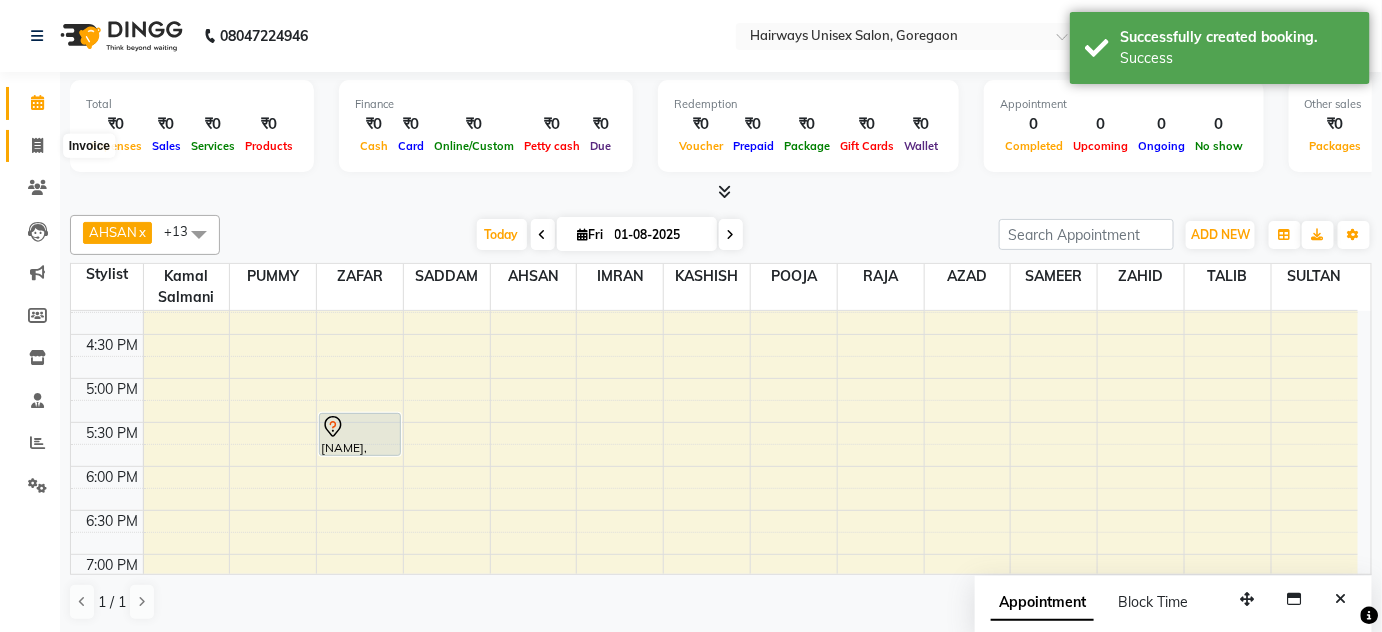 click 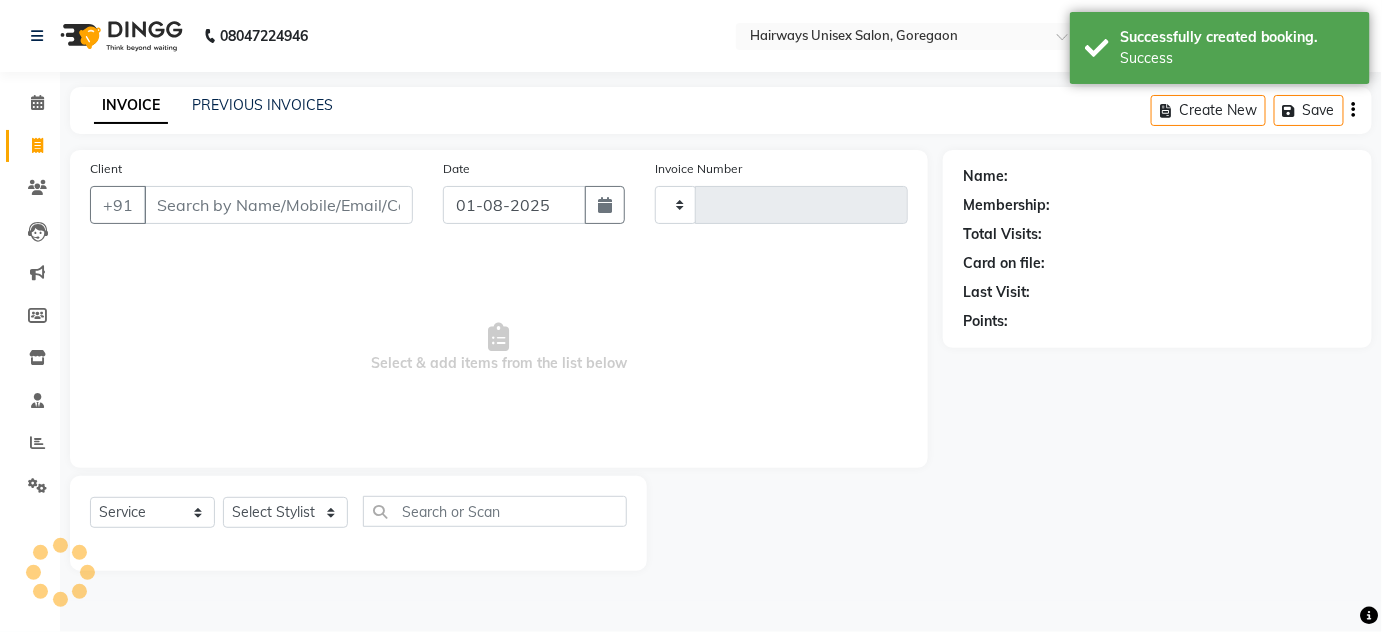 type on "1398" 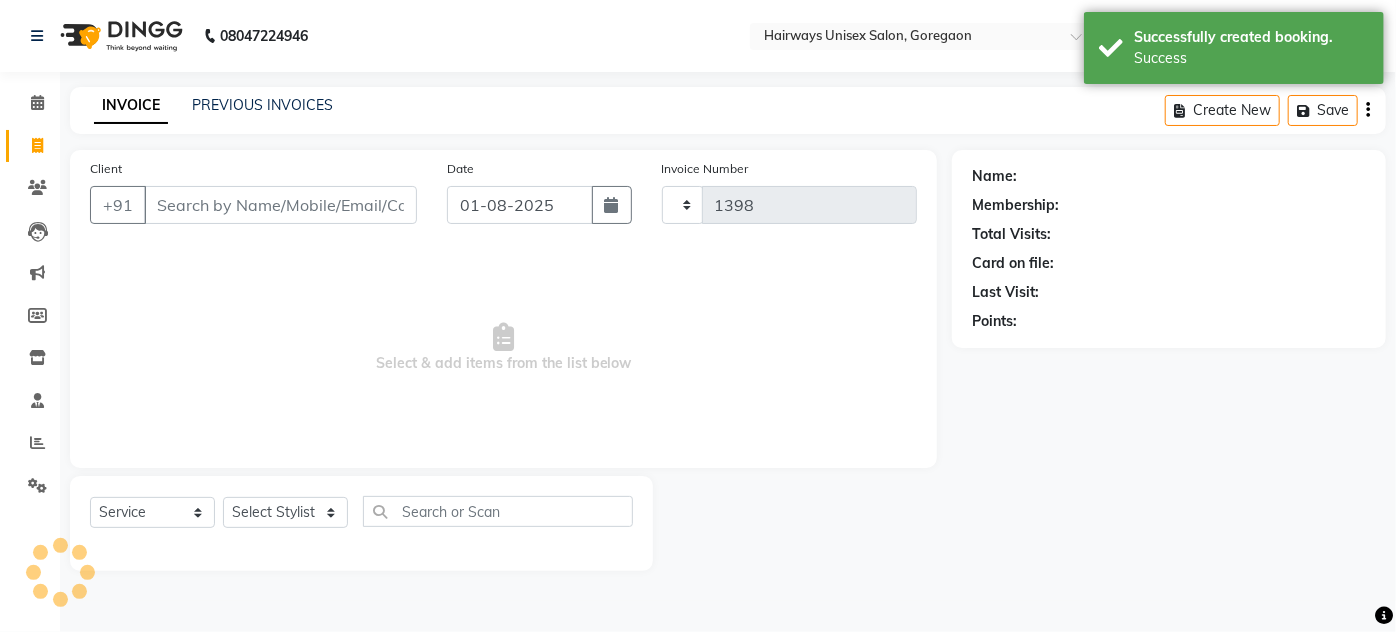 select on "8320" 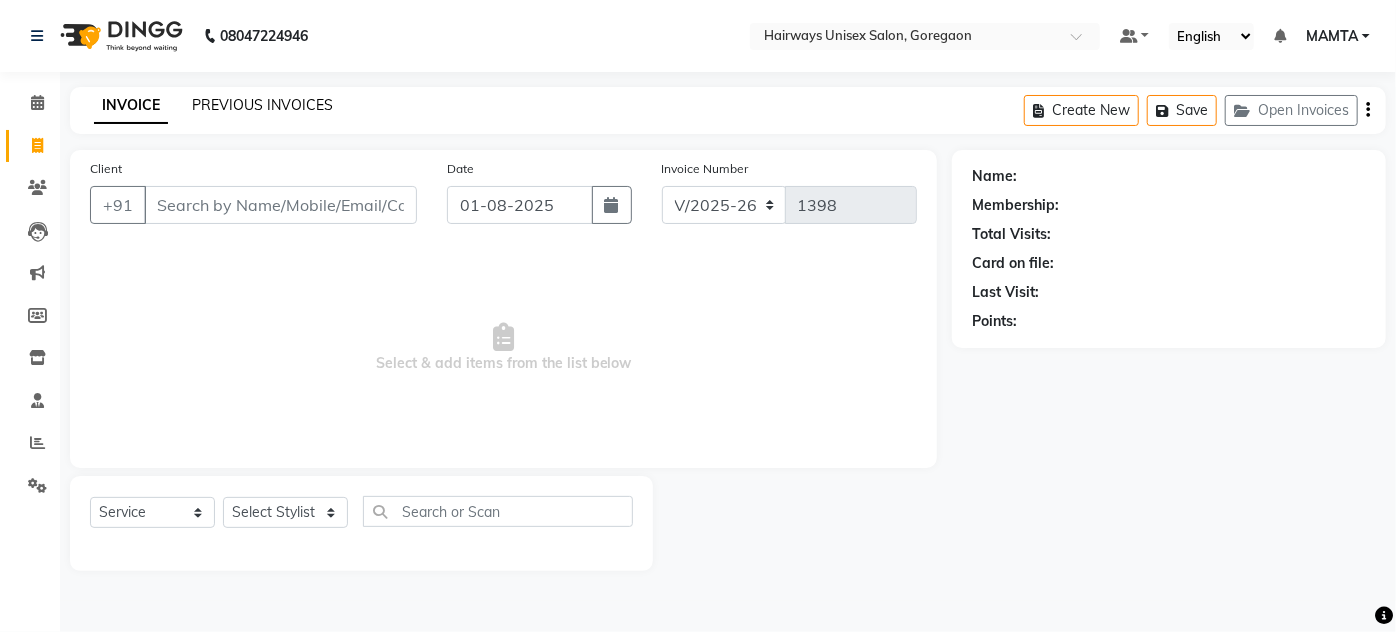click on "PREVIOUS INVOICES" 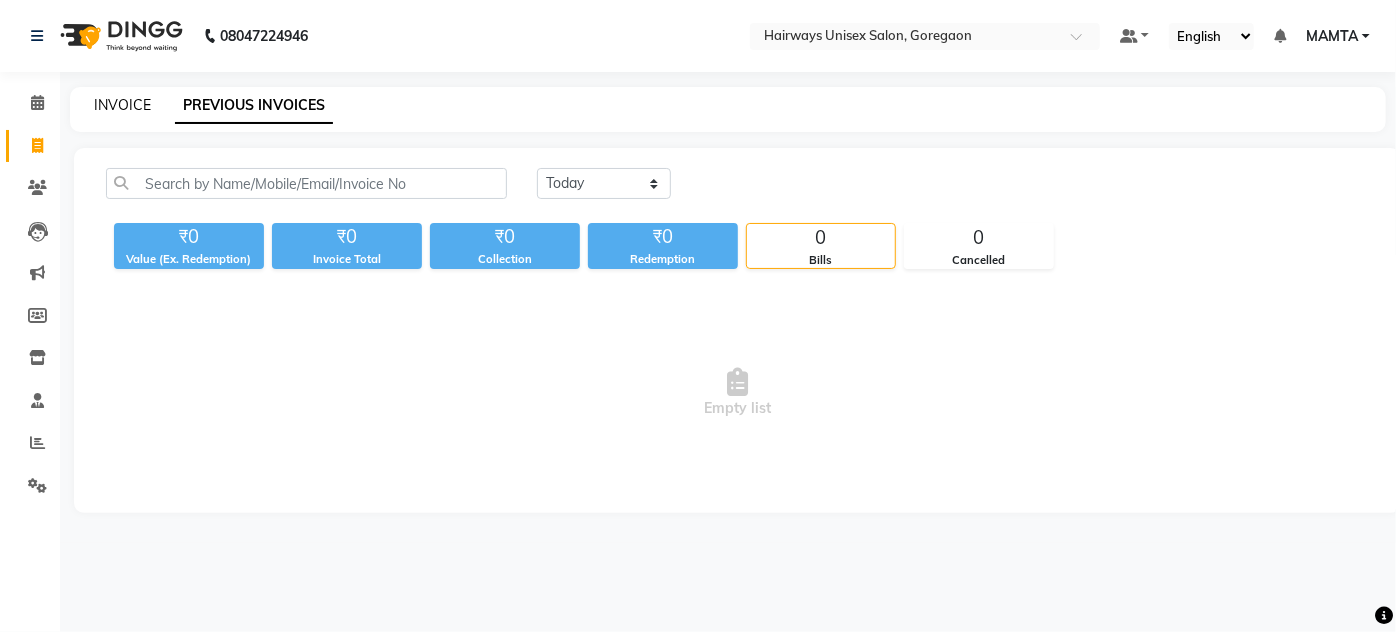 click on "INVOICE" 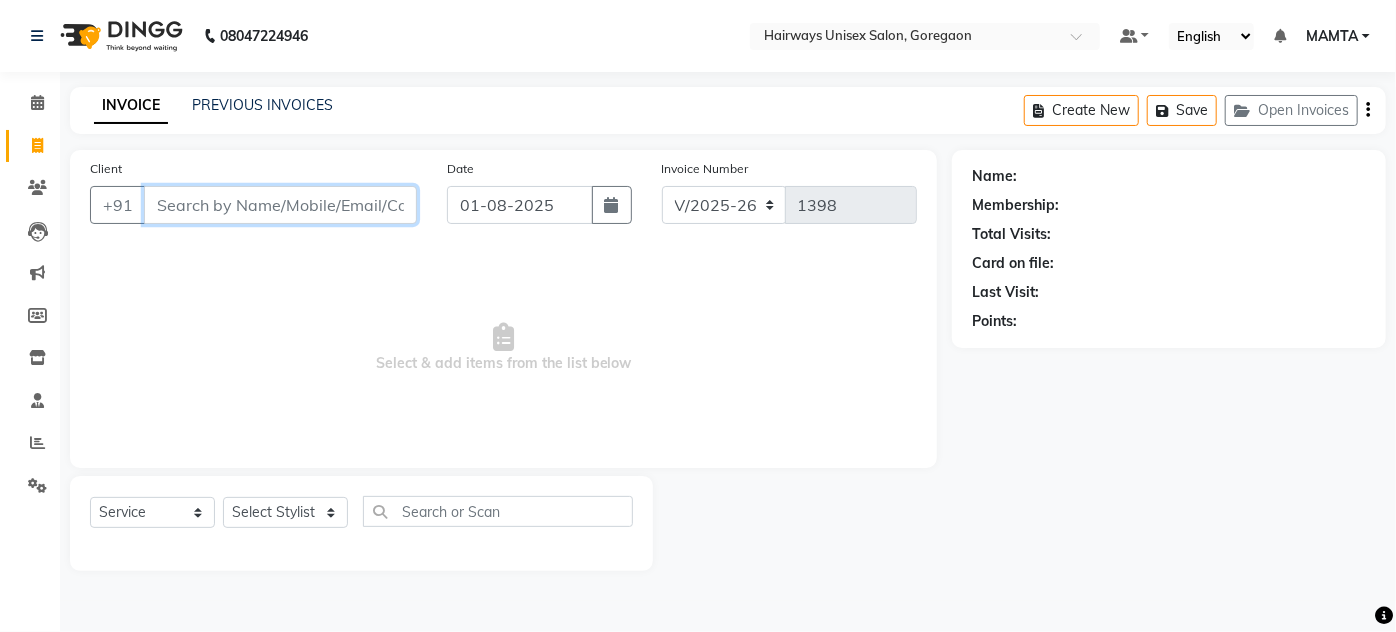 click on "Client" at bounding box center (280, 205) 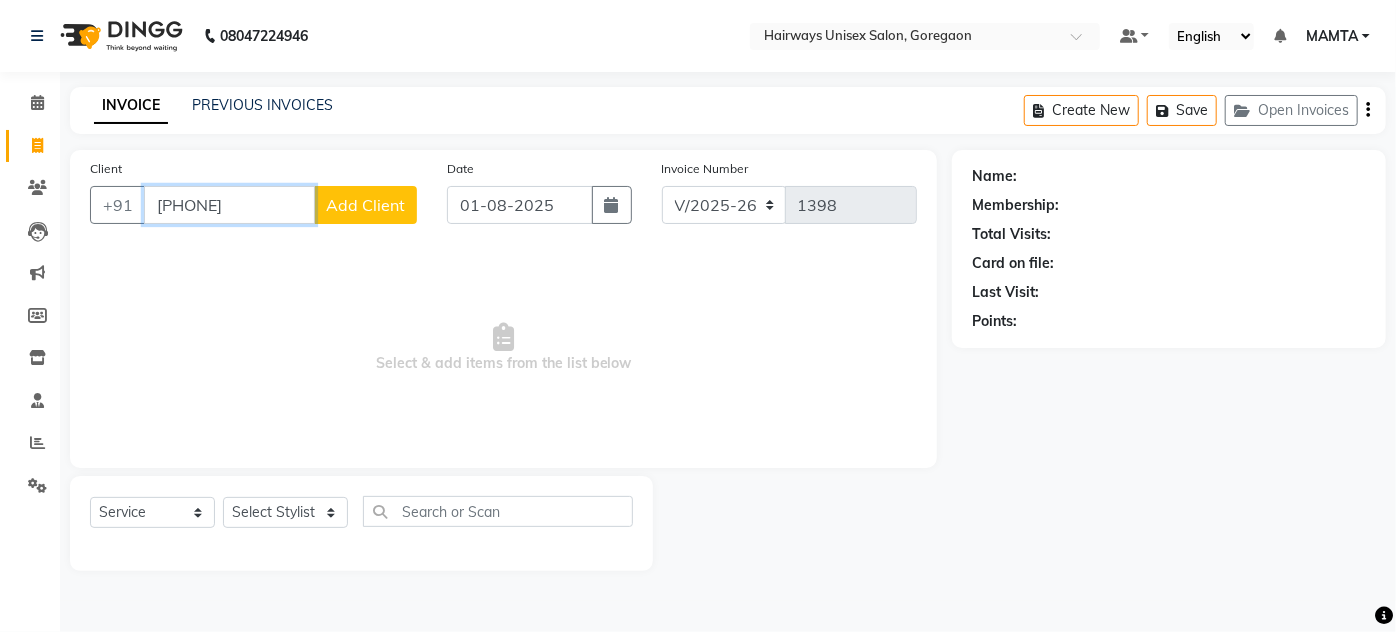 click on "[PHONE]" at bounding box center (229, 205) 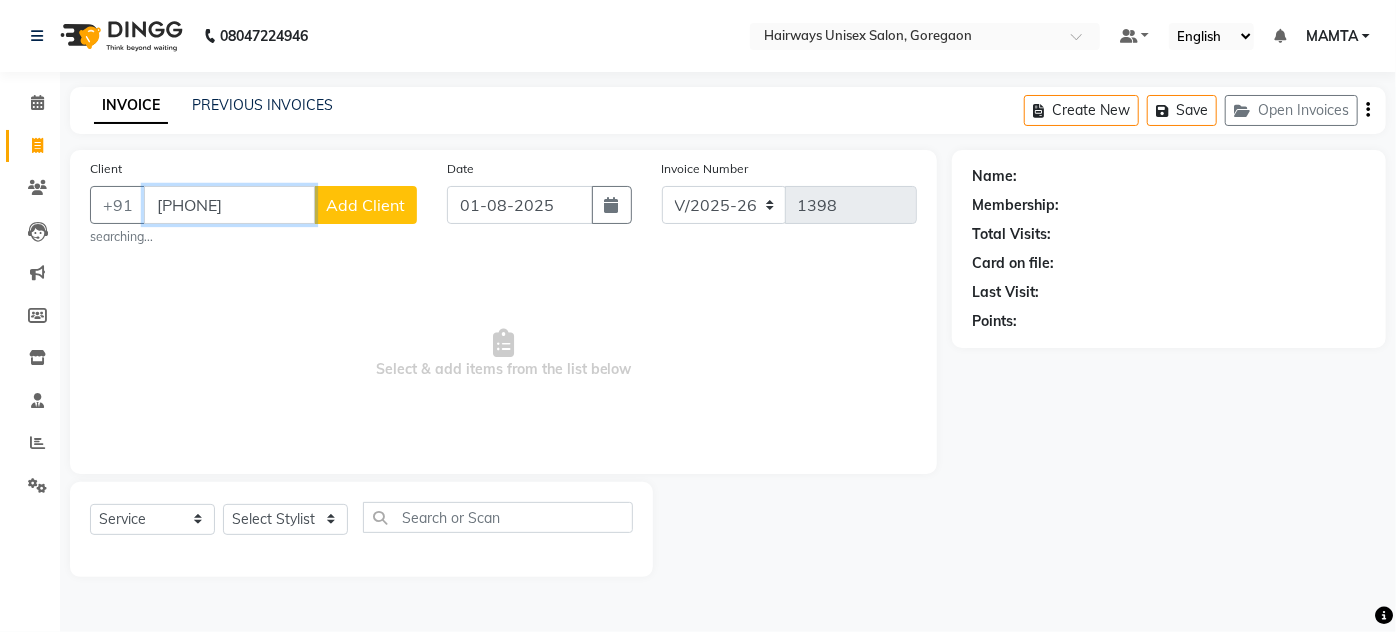 type on "[PHONE]" 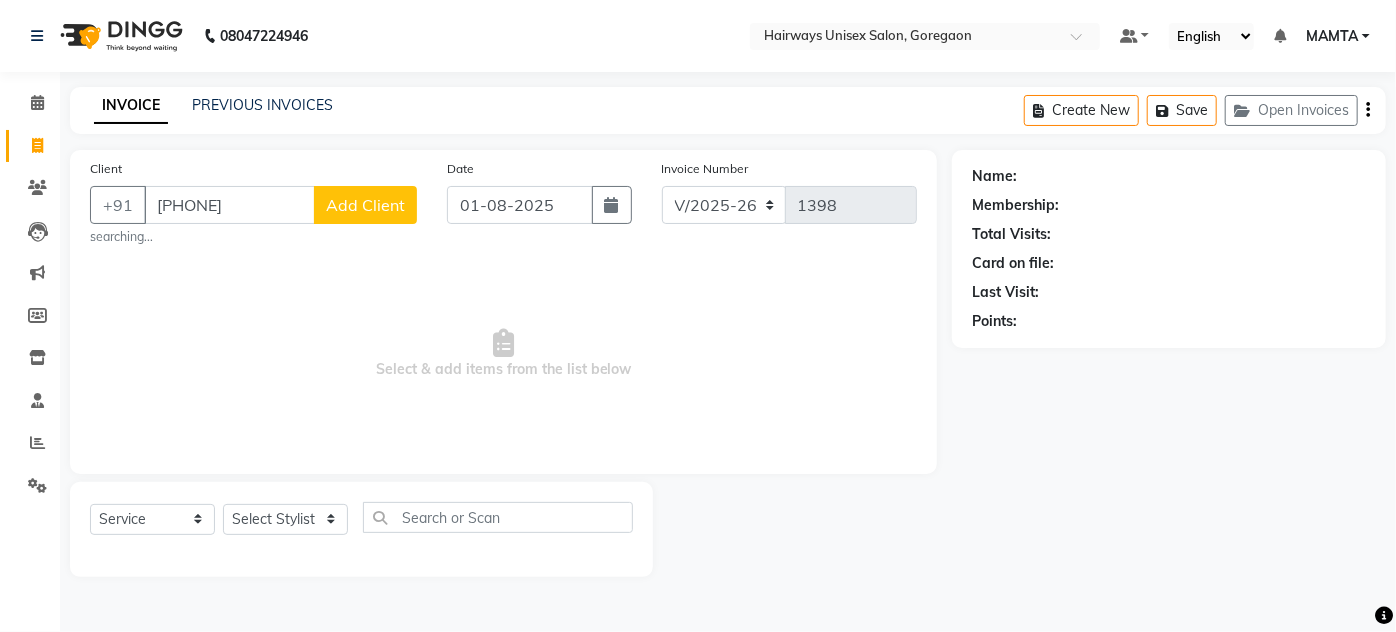 select on "1: Object" 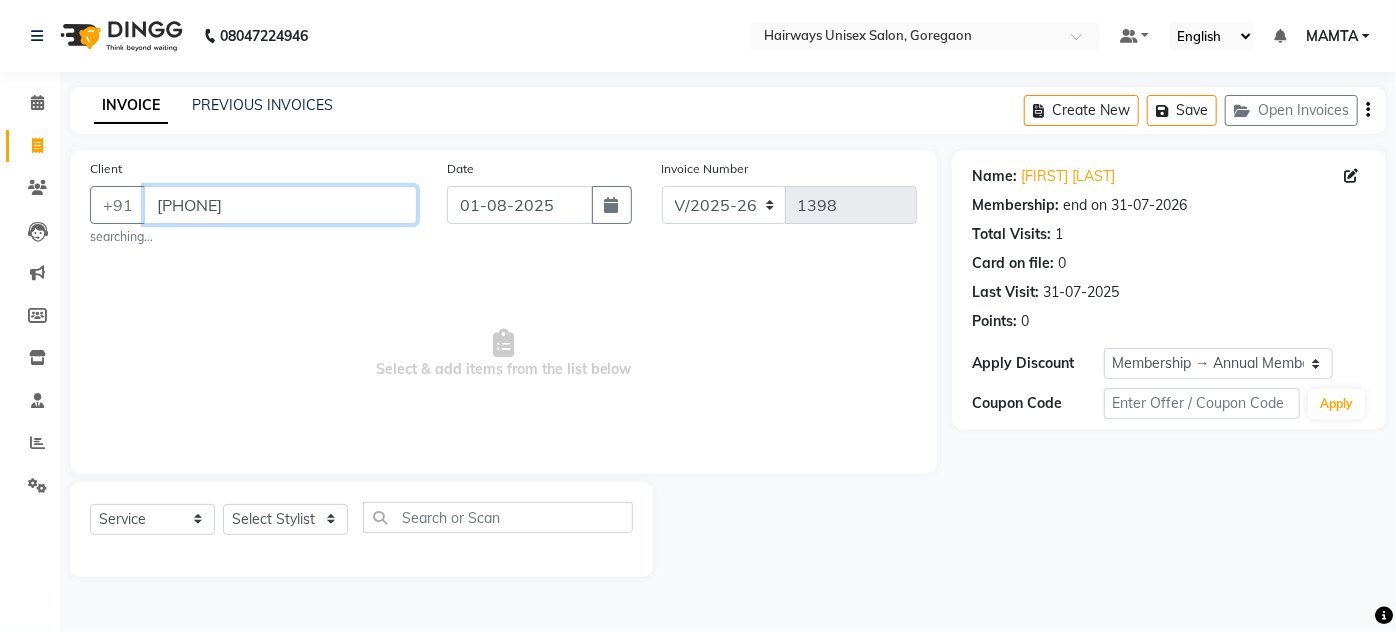 click on "[PHONE]" at bounding box center [280, 205] 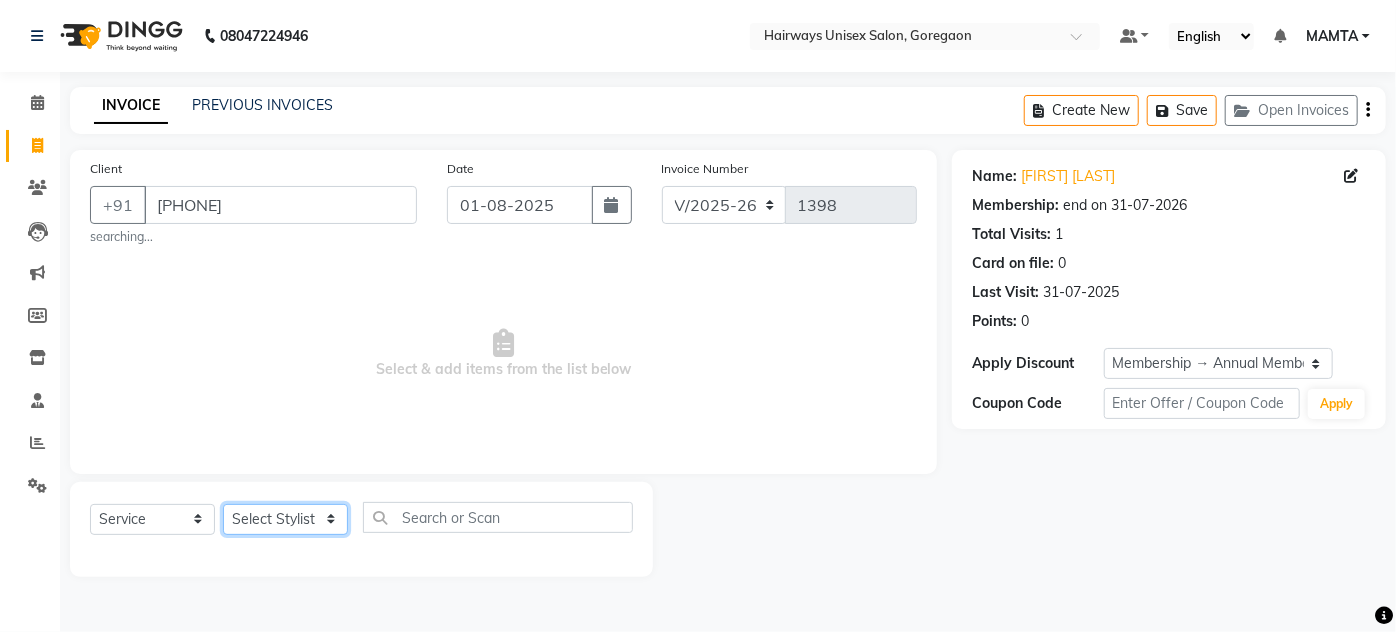 drag, startPoint x: 284, startPoint y: 521, endPoint x: 278, endPoint y: 509, distance: 13.416408 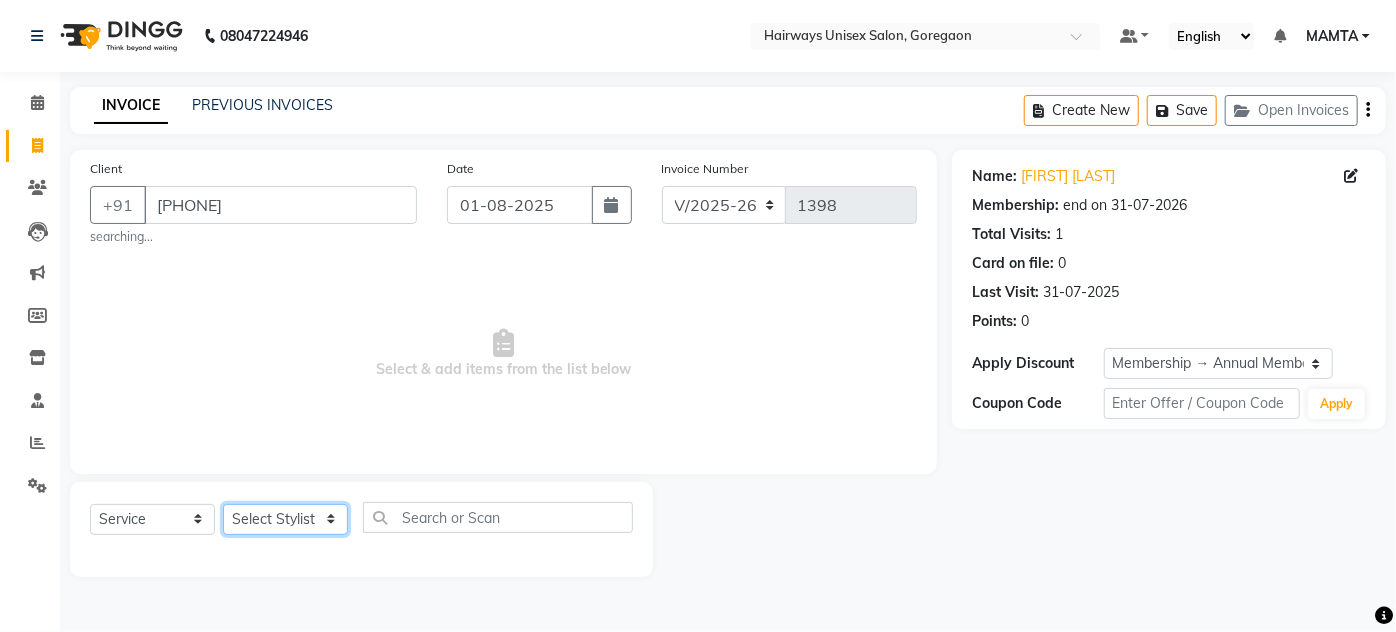select on "80511" 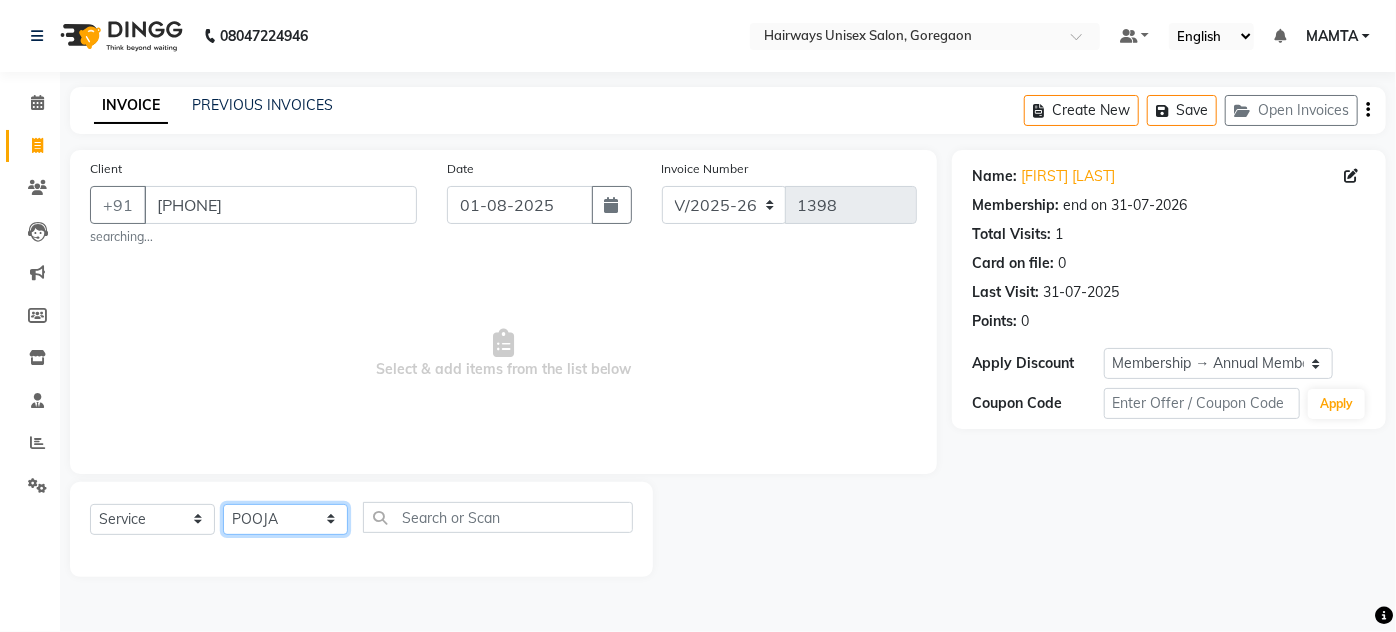 click on "Select Stylist AHSAN AZAD IMRAN Kamal Salmani KASHISH MAMTA POOJA PUMMY RAJA SADDAM SAMEER SULTAN TALIB ZAFAR ZAHID" 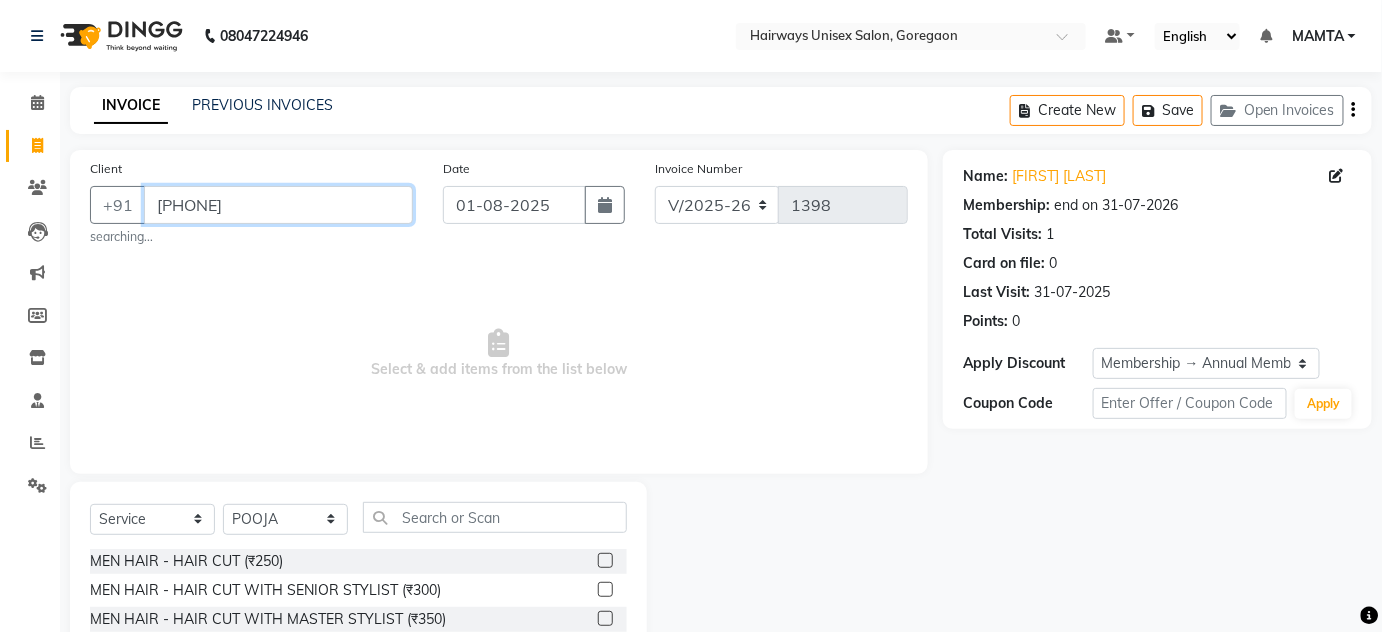 drag, startPoint x: 269, startPoint y: 201, endPoint x: 67, endPoint y: 202, distance: 202.00247 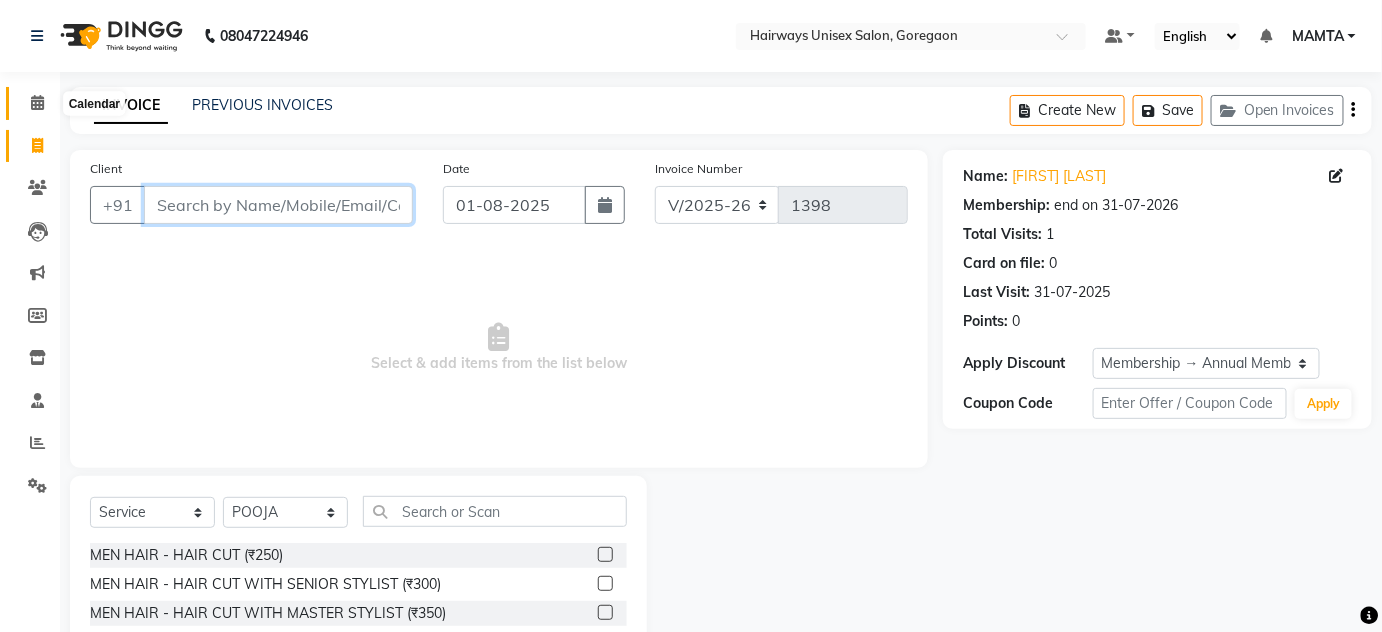 type 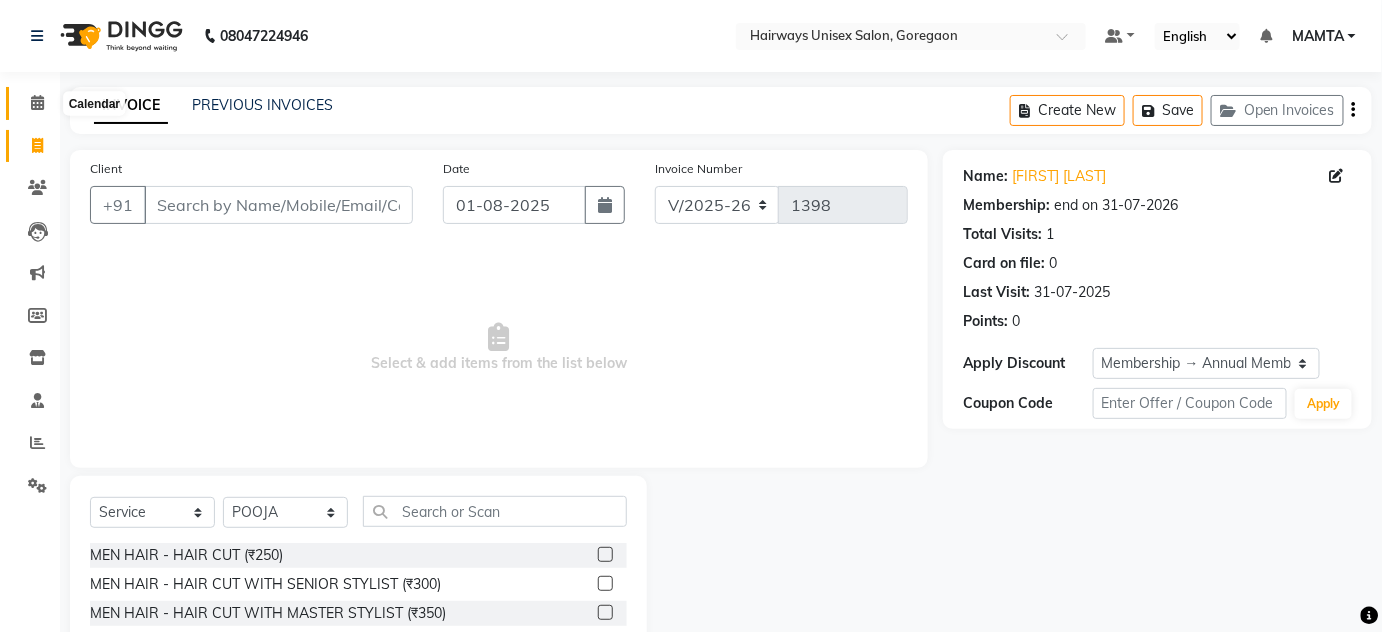 click 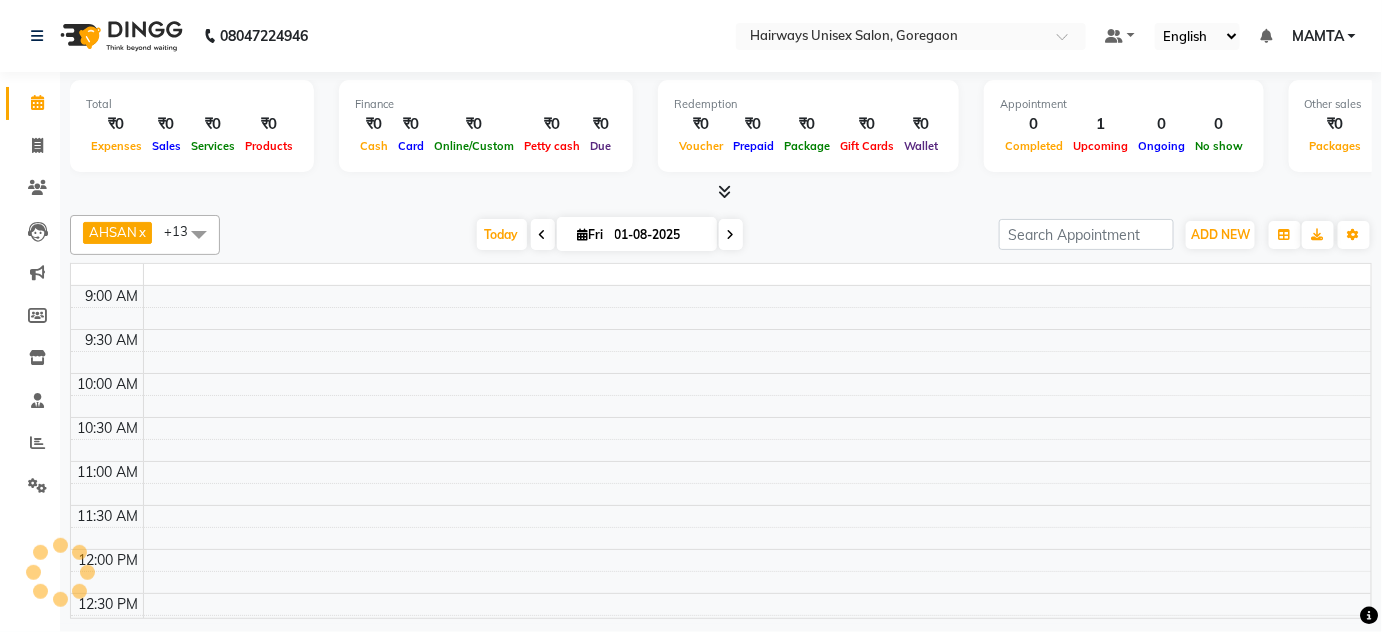 scroll, scrollTop: 0, scrollLeft: 0, axis: both 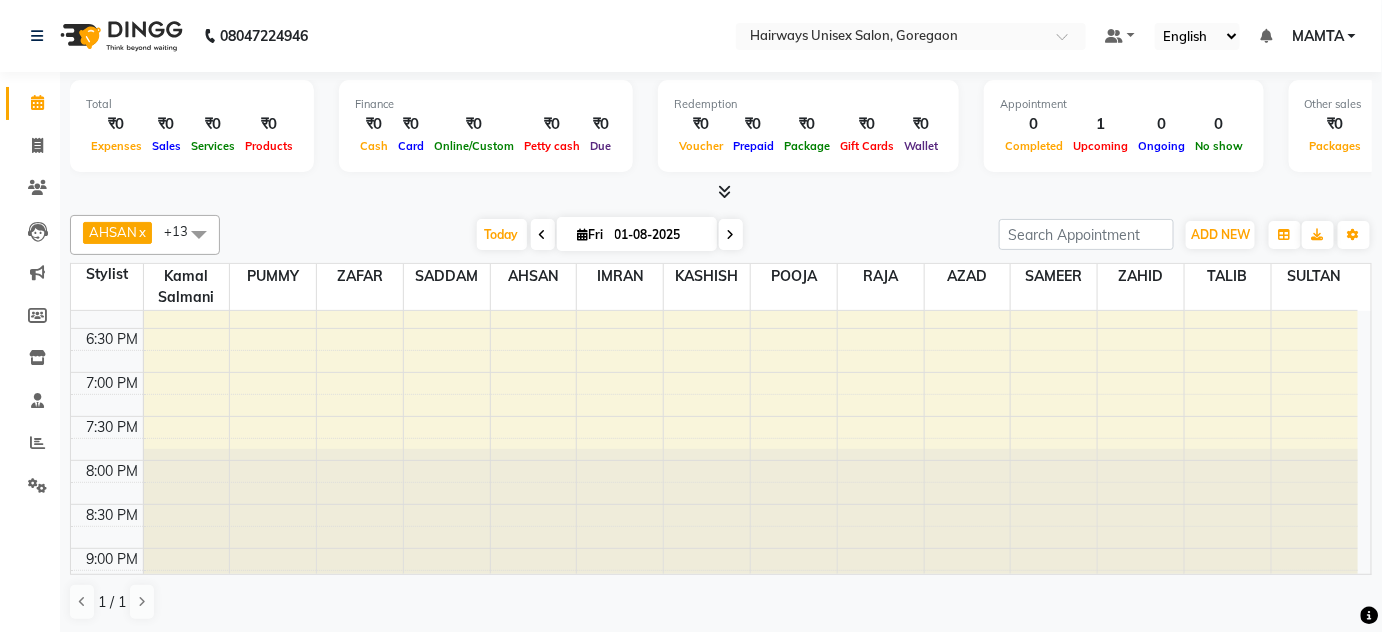 click on "[NAME], TK01, 05:30 PM-06:00 PM, MEN HAIR - HAIR CUT WITH MASTER STYLIST" at bounding box center (714, 108) 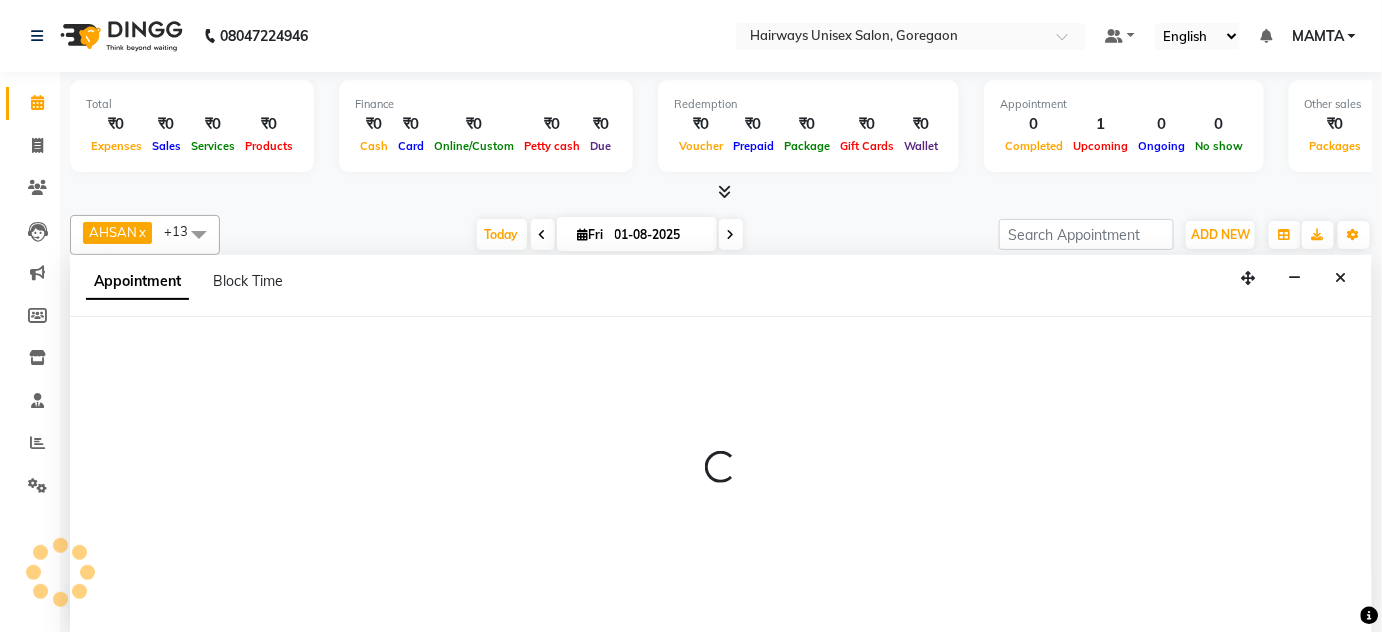 select on "80856" 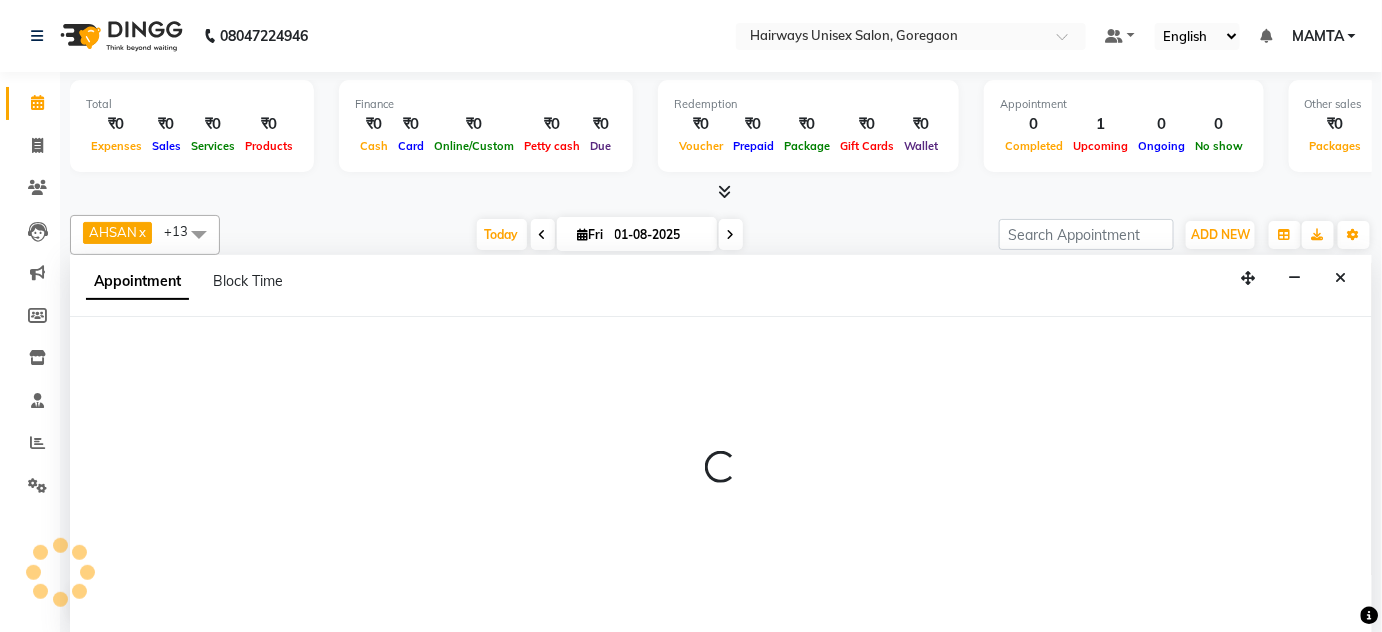 select on "tentative" 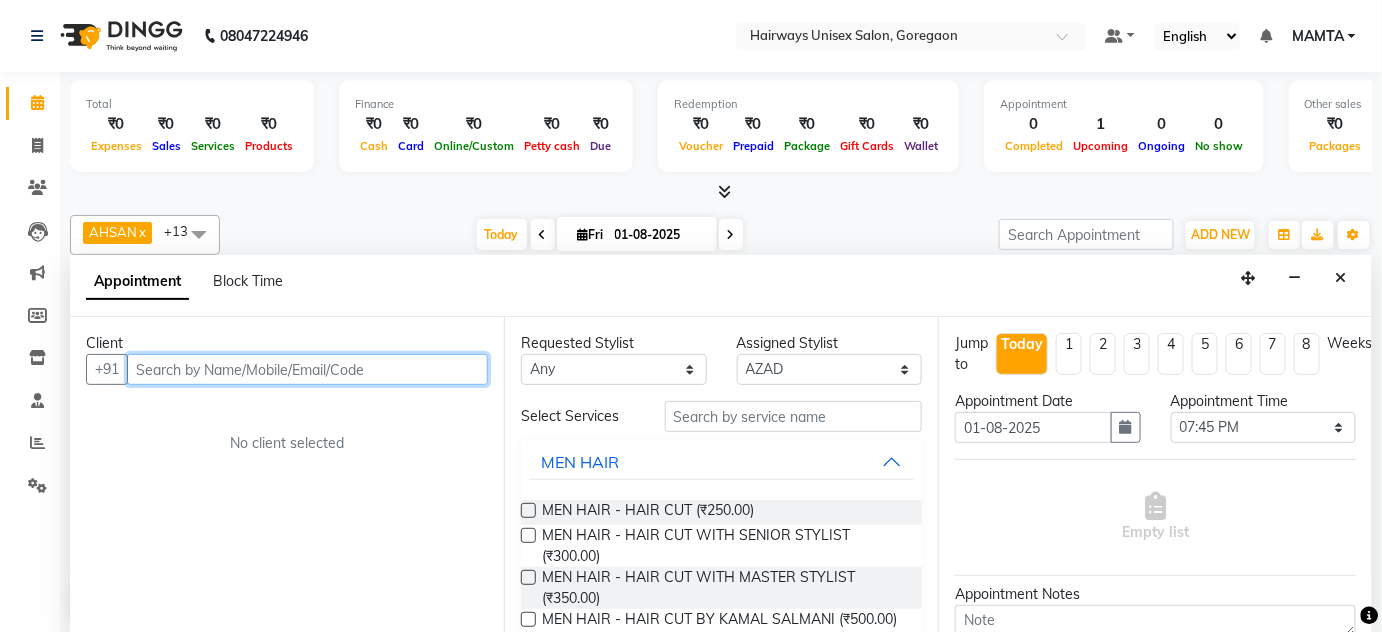 click at bounding box center [307, 369] 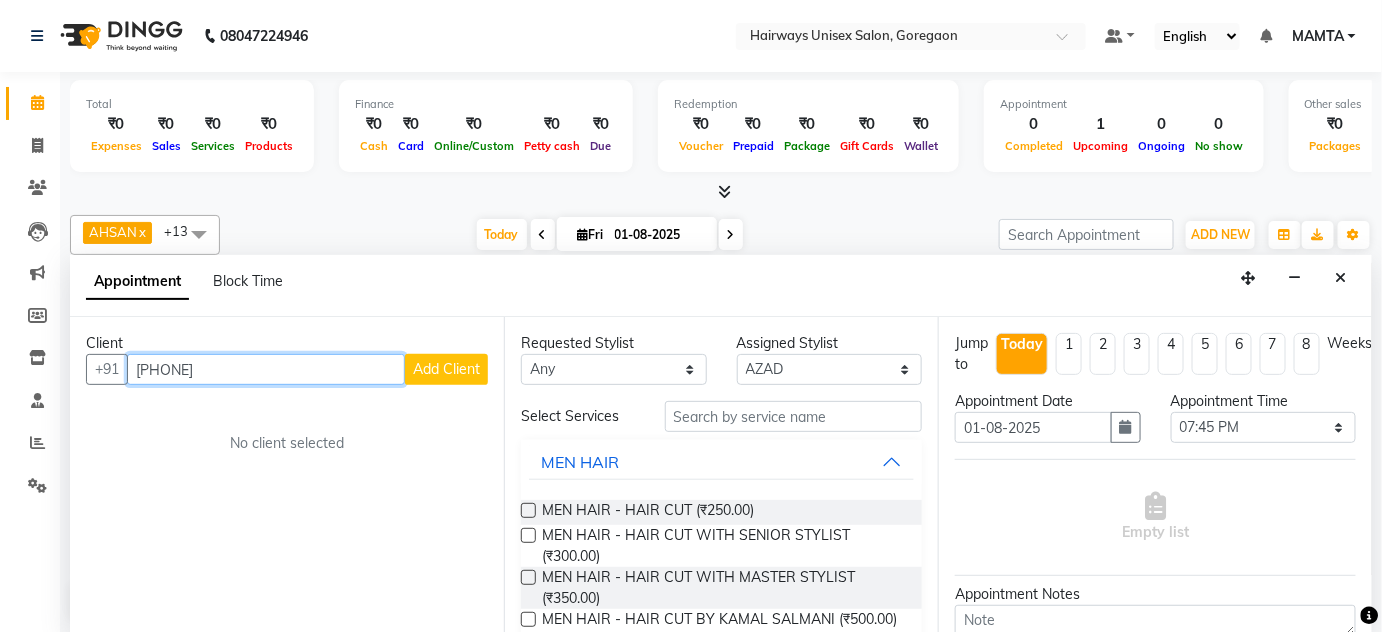 type on "[PHONE]" 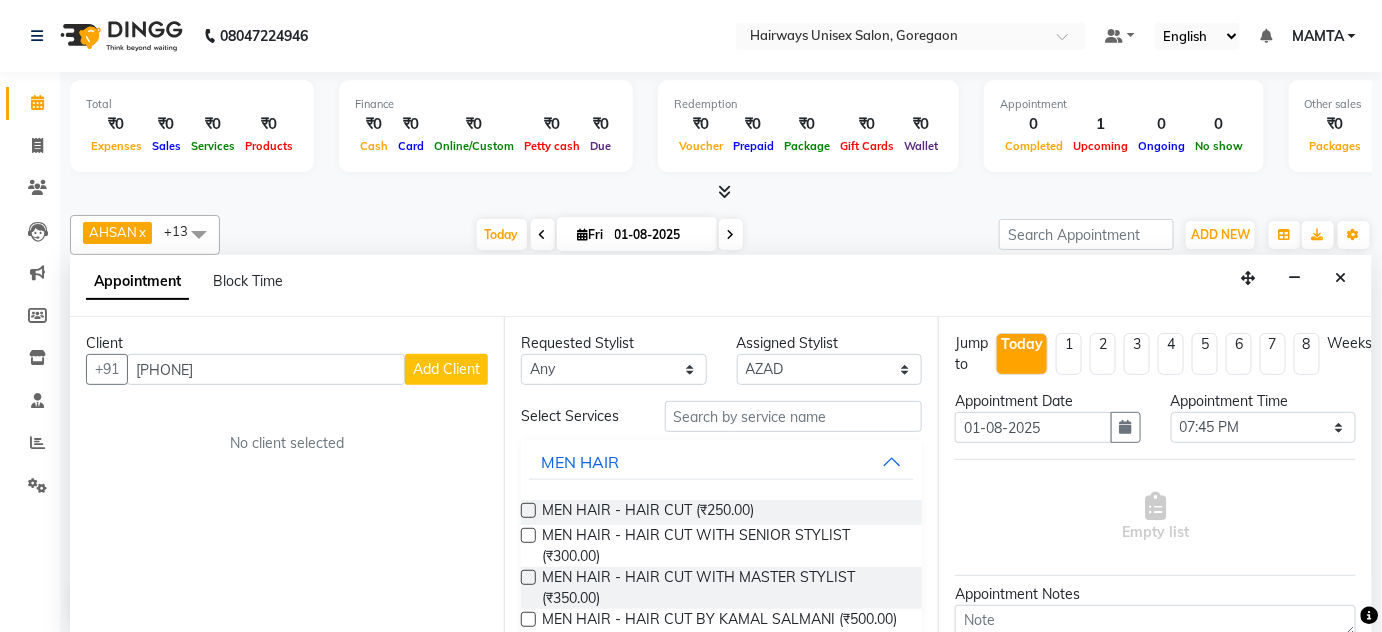 click on "Add Client" at bounding box center (446, 369) 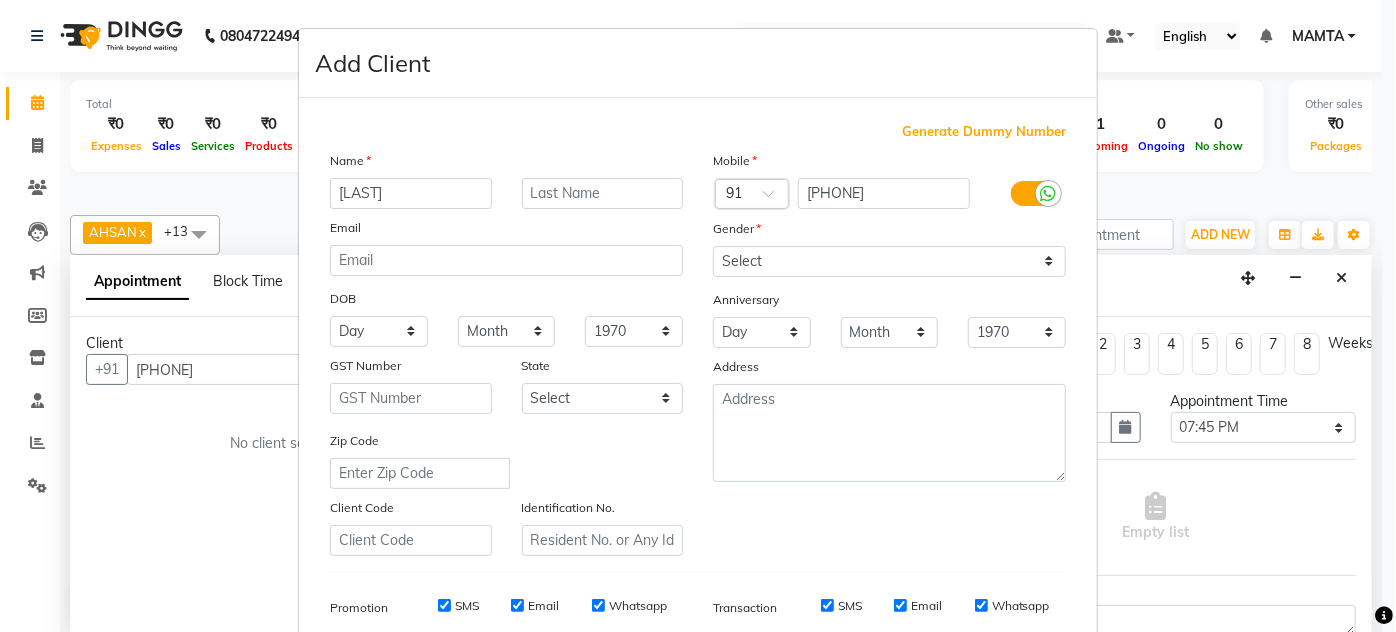 type on "[LAST]" 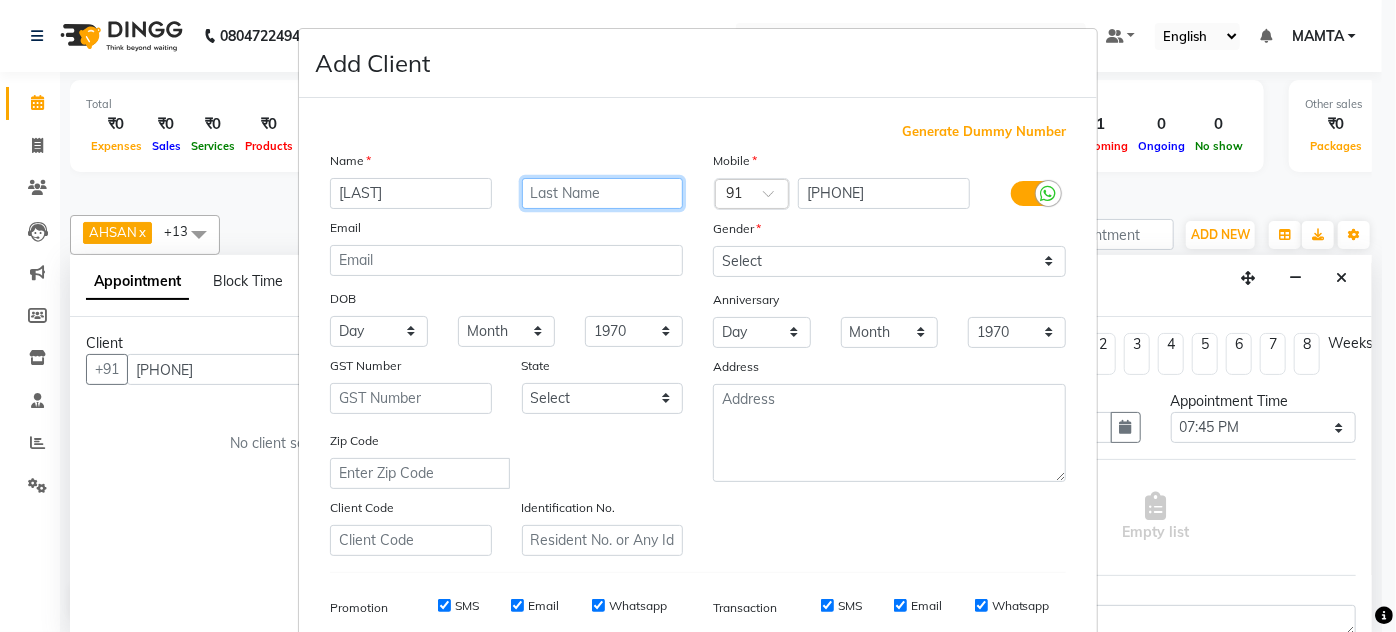 click at bounding box center (603, 193) 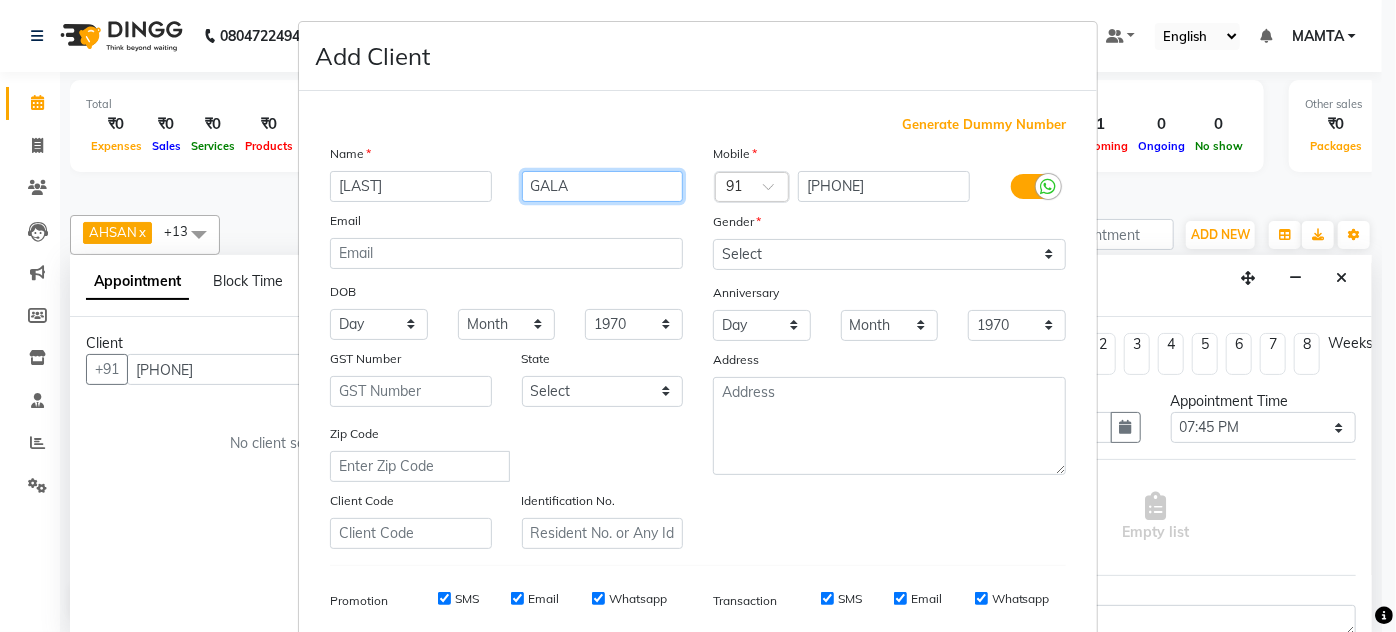 scroll, scrollTop: 0, scrollLeft: 0, axis: both 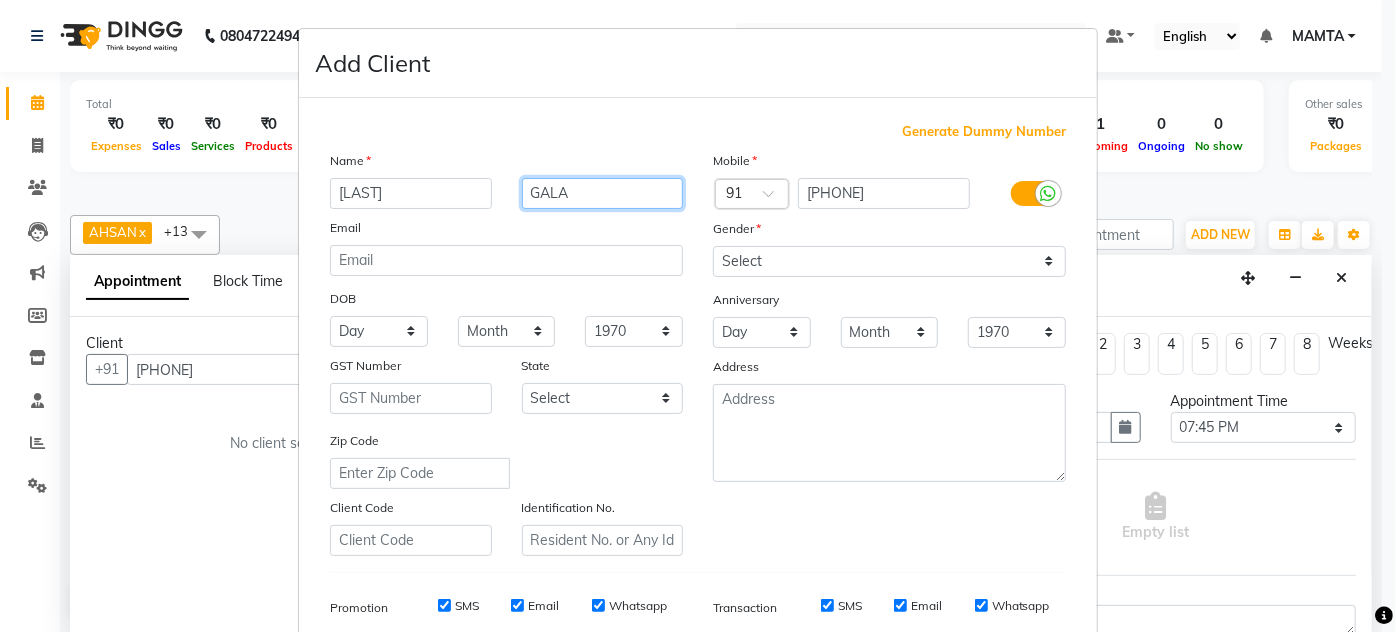 type on "GALA" 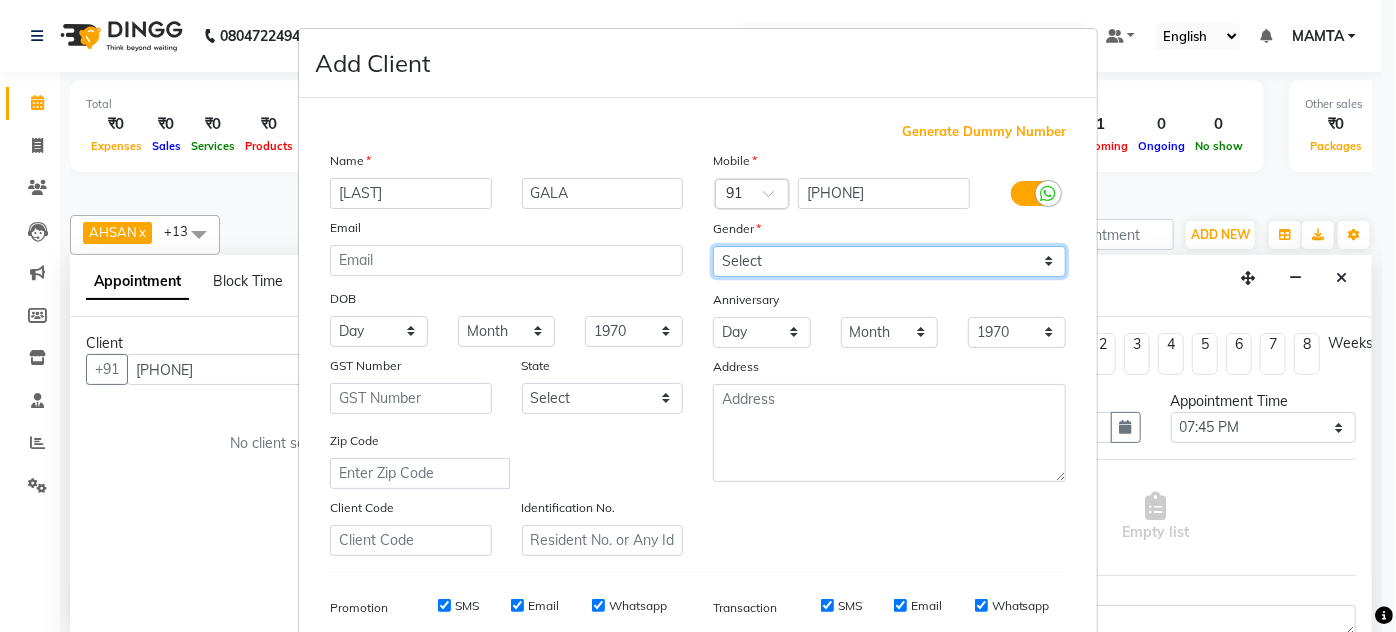 click on "Select Male Female Other Prefer Not To Say" at bounding box center (889, 261) 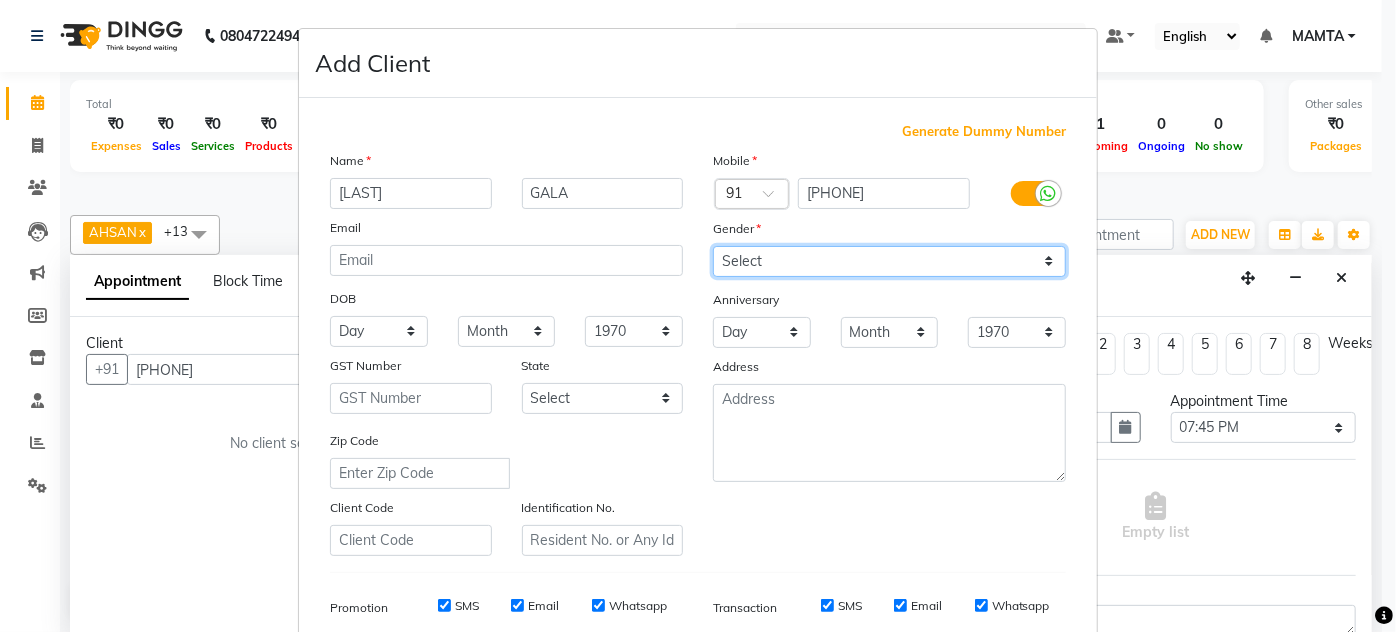 select on "male" 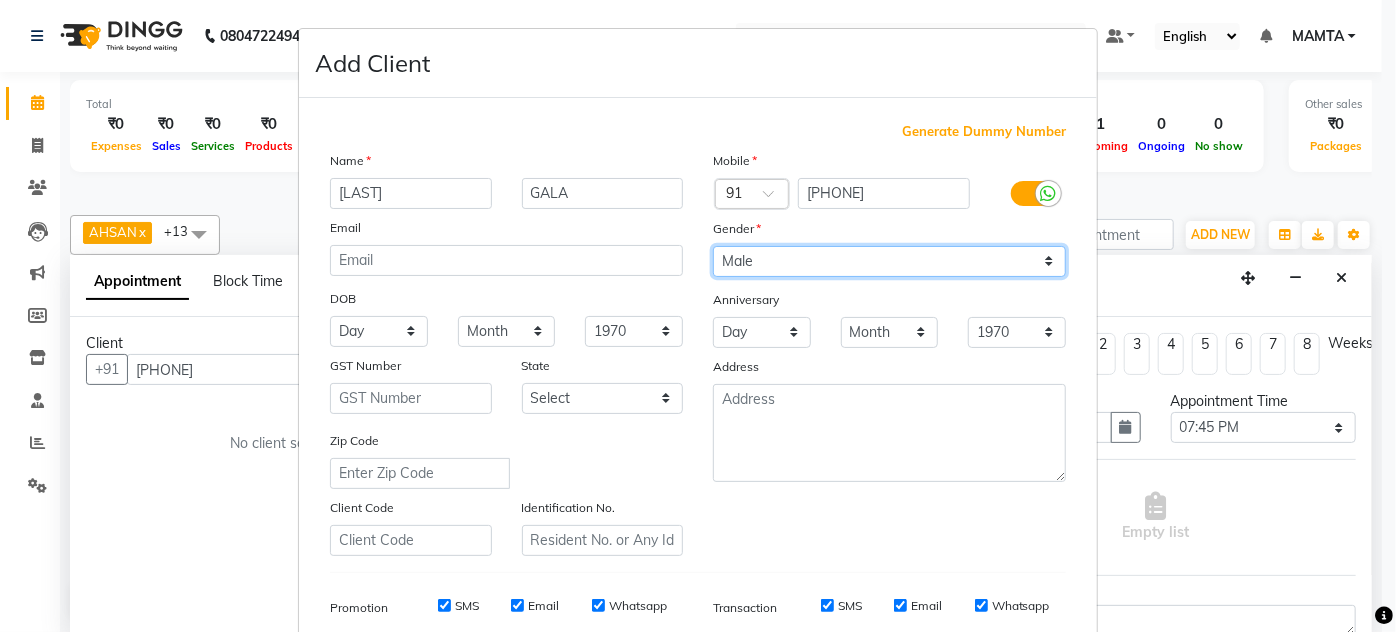 click on "Select Male Female Other Prefer Not To Say" at bounding box center (889, 261) 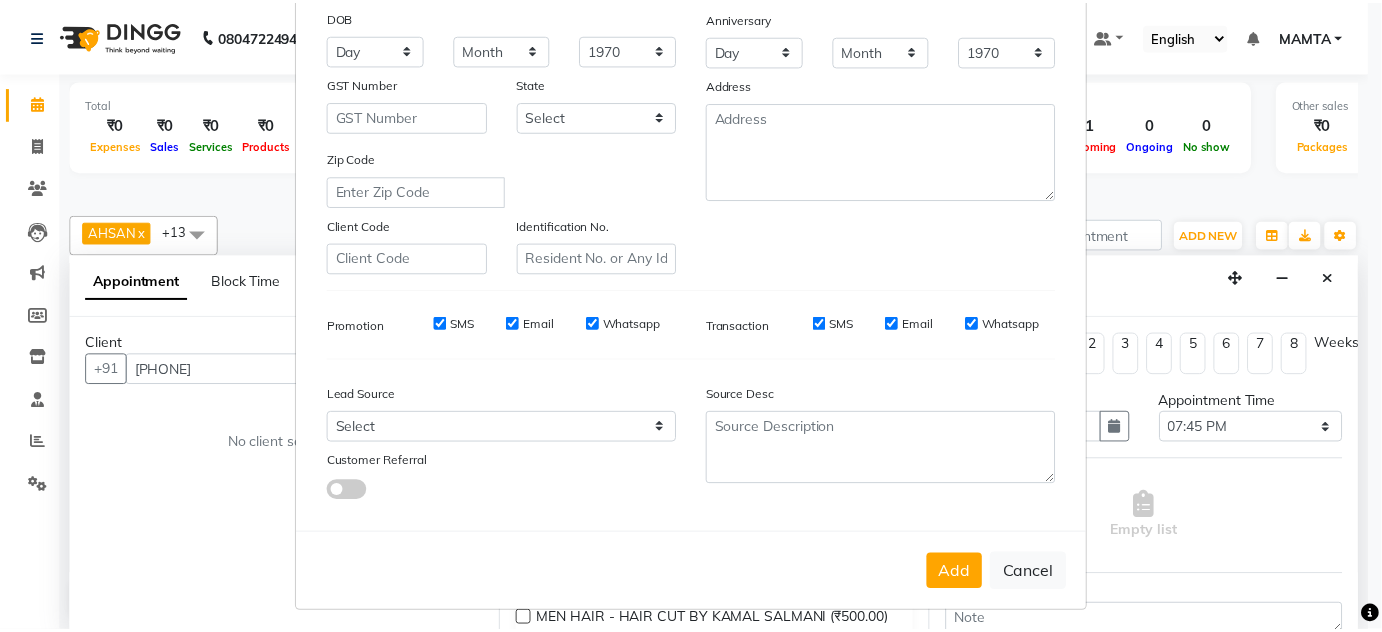 scroll, scrollTop: 290, scrollLeft: 0, axis: vertical 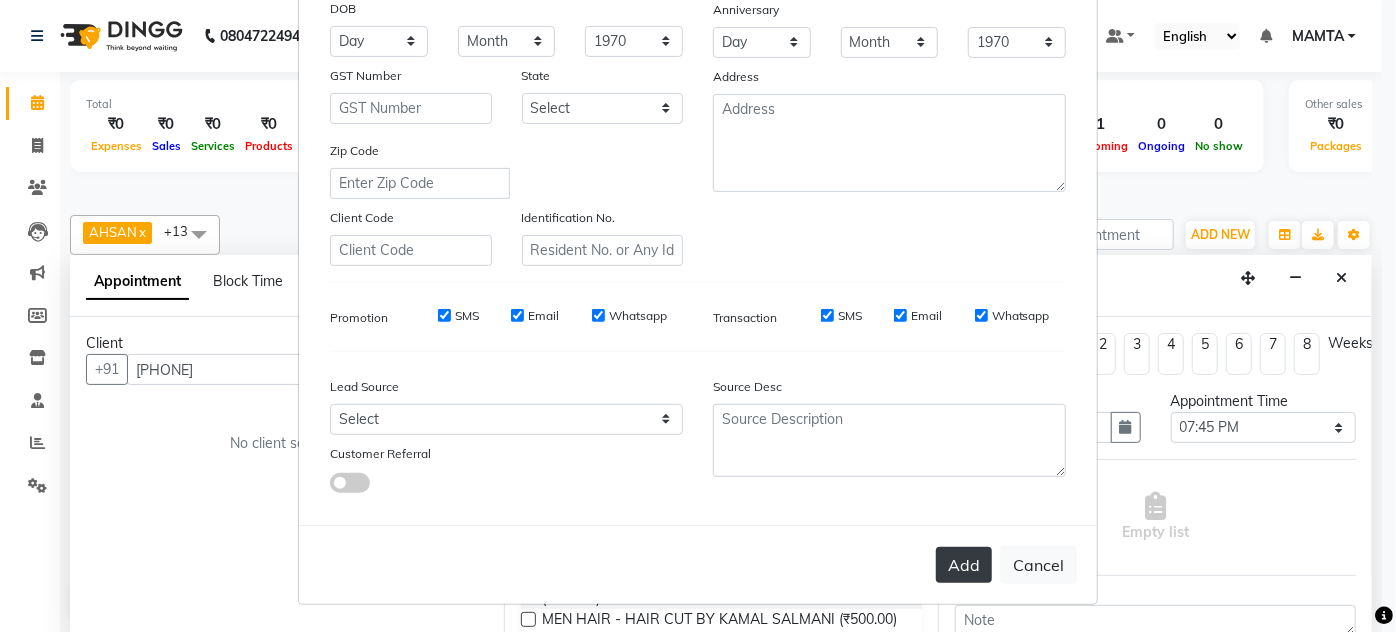 click on "Add" at bounding box center [964, 565] 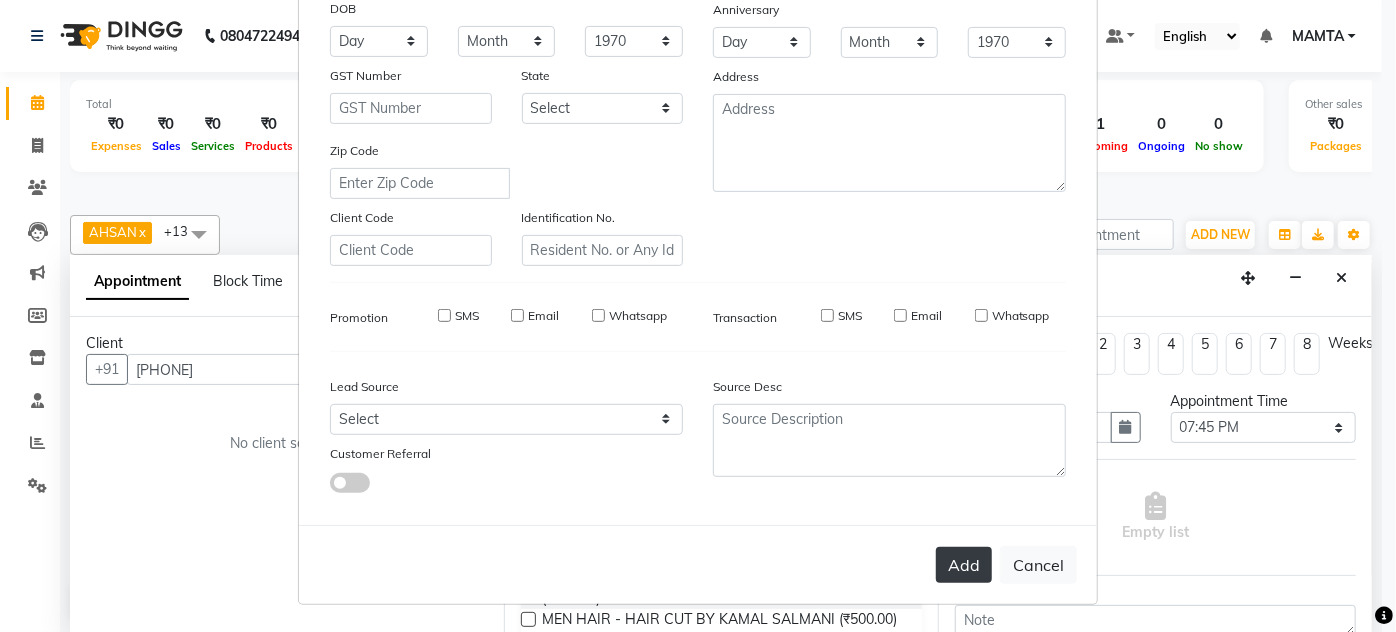 type on "90******34" 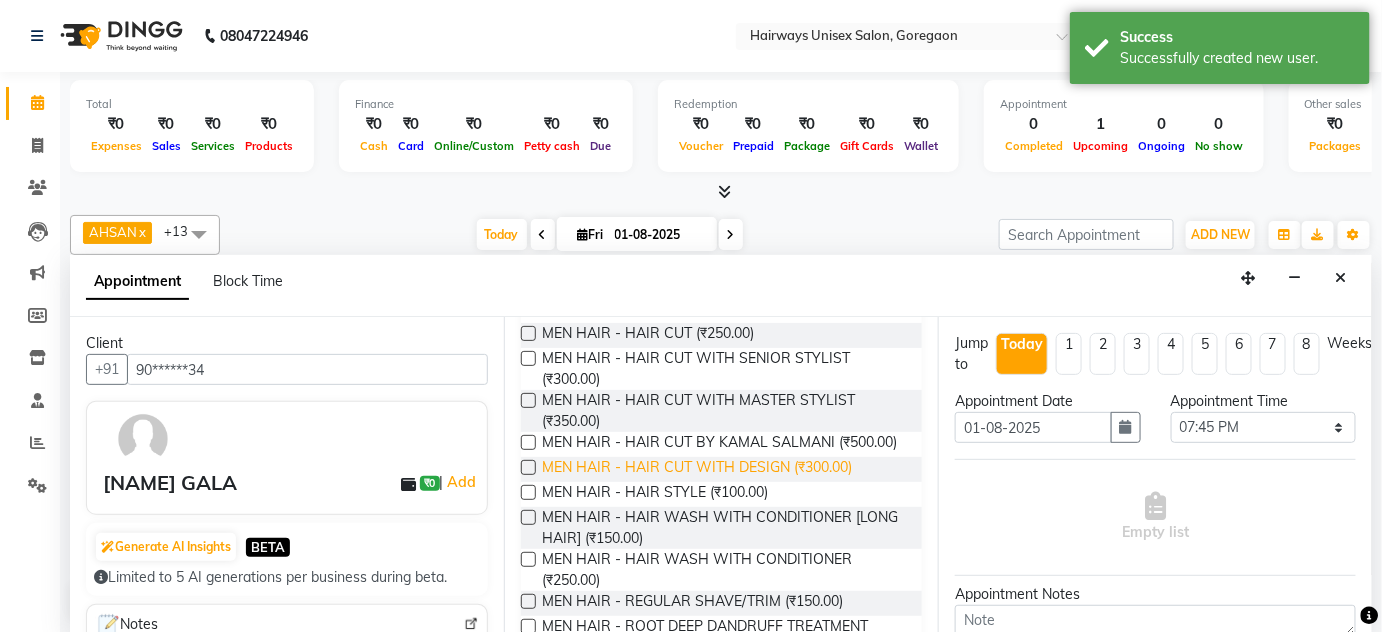 scroll, scrollTop: 181, scrollLeft: 0, axis: vertical 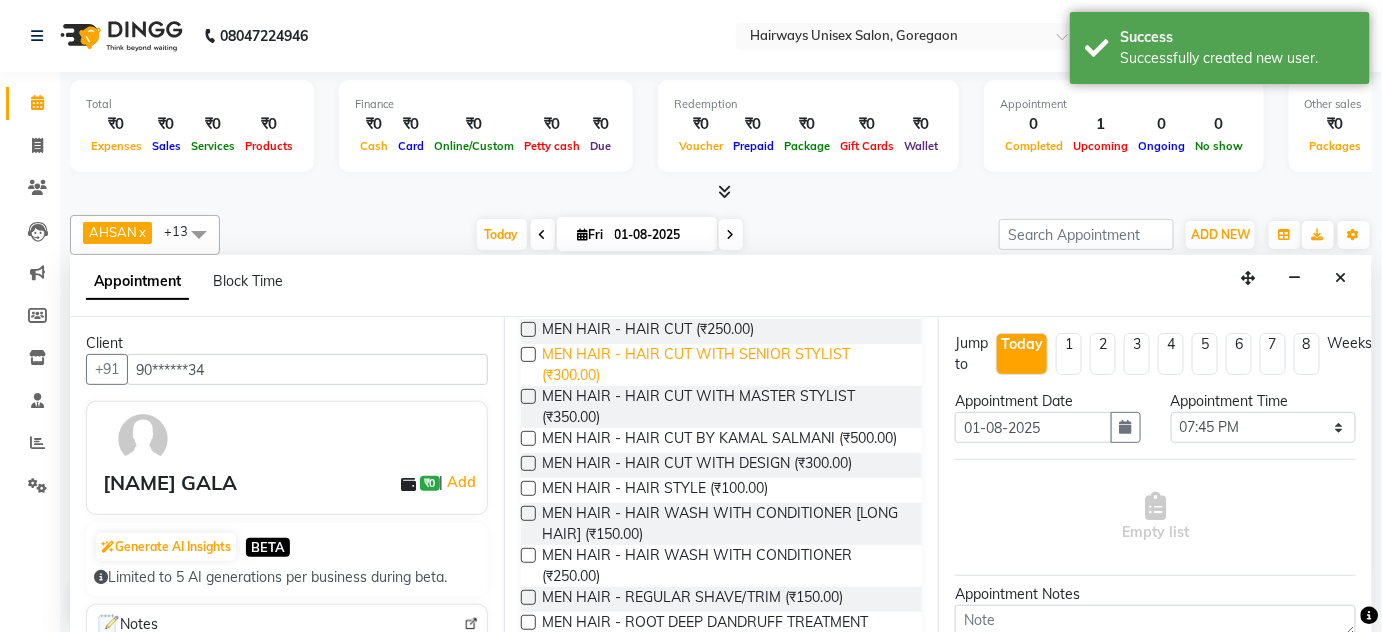 click on "MEN HAIR - HAIR CUT WITH SENIOR STYLIST (₹300.00)" at bounding box center [724, 365] 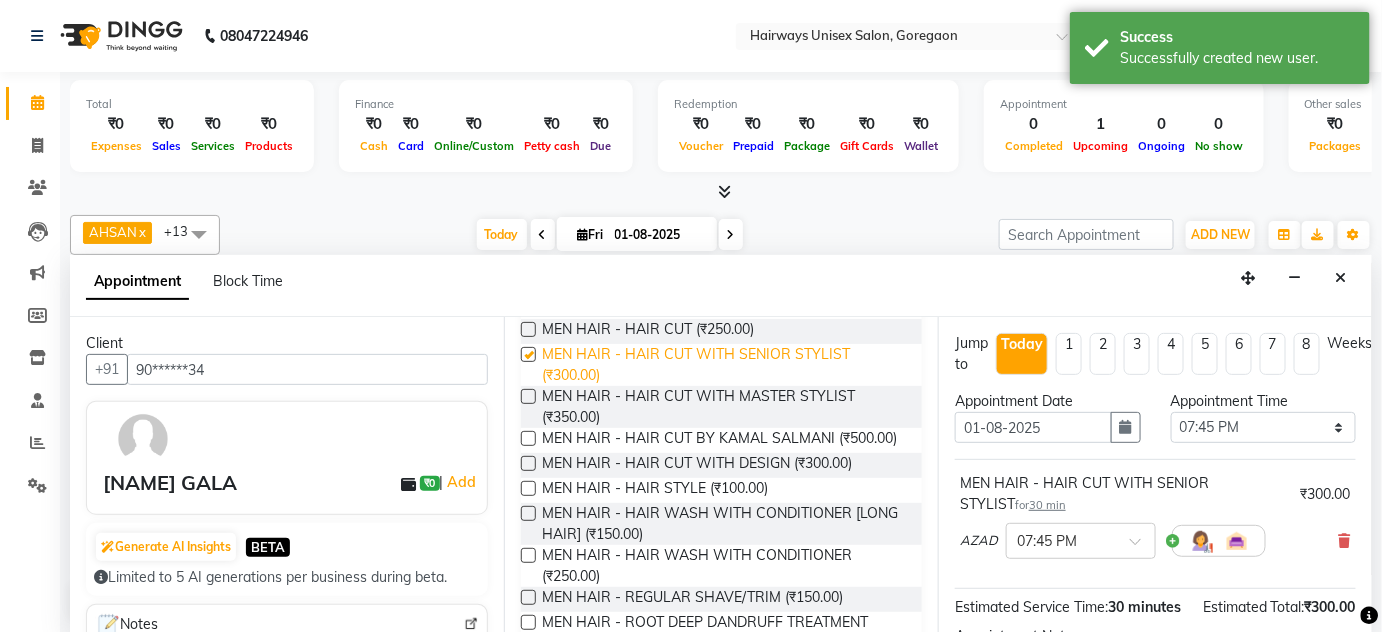 checkbox on "false" 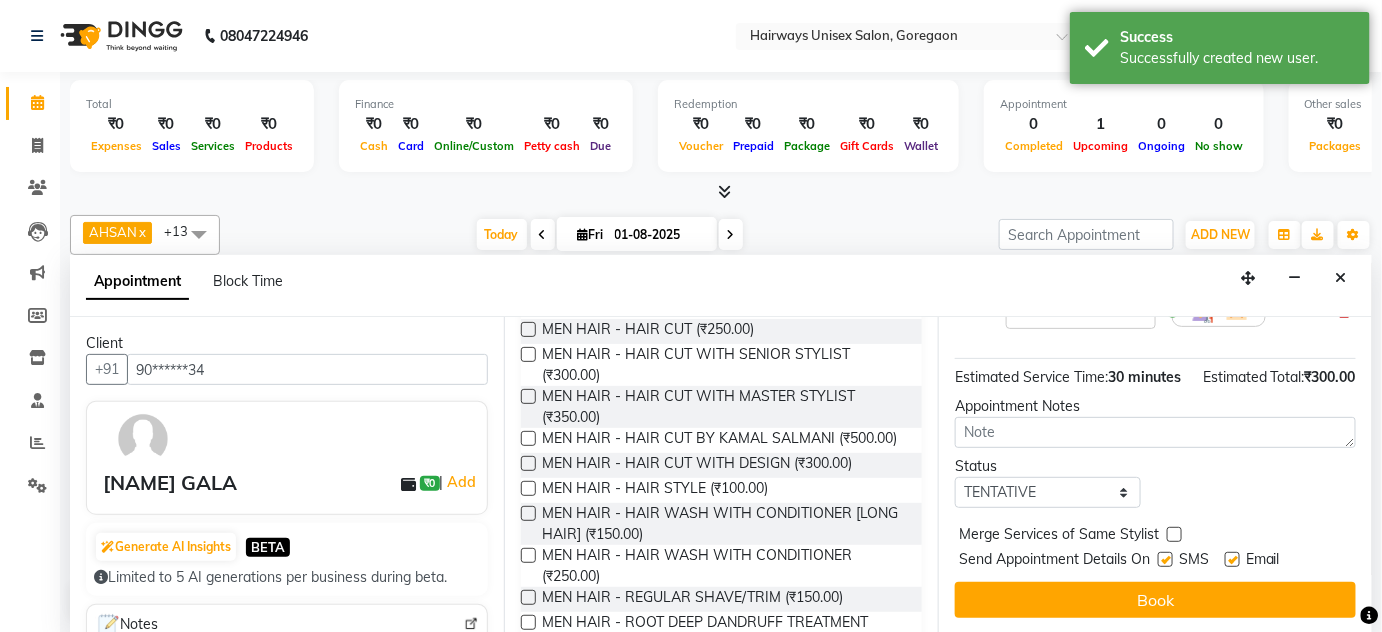 scroll, scrollTop: 249, scrollLeft: 0, axis: vertical 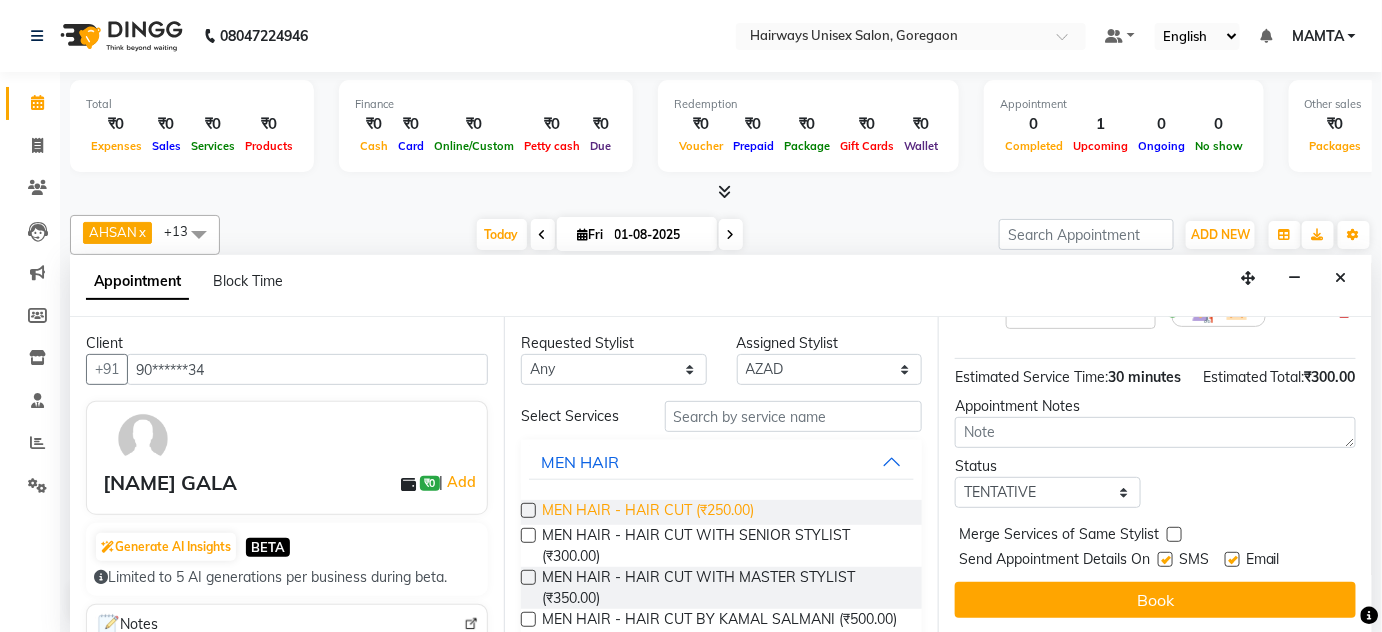 click on "MEN HAIR - HAIR CUT (₹250.00)" at bounding box center [648, 512] 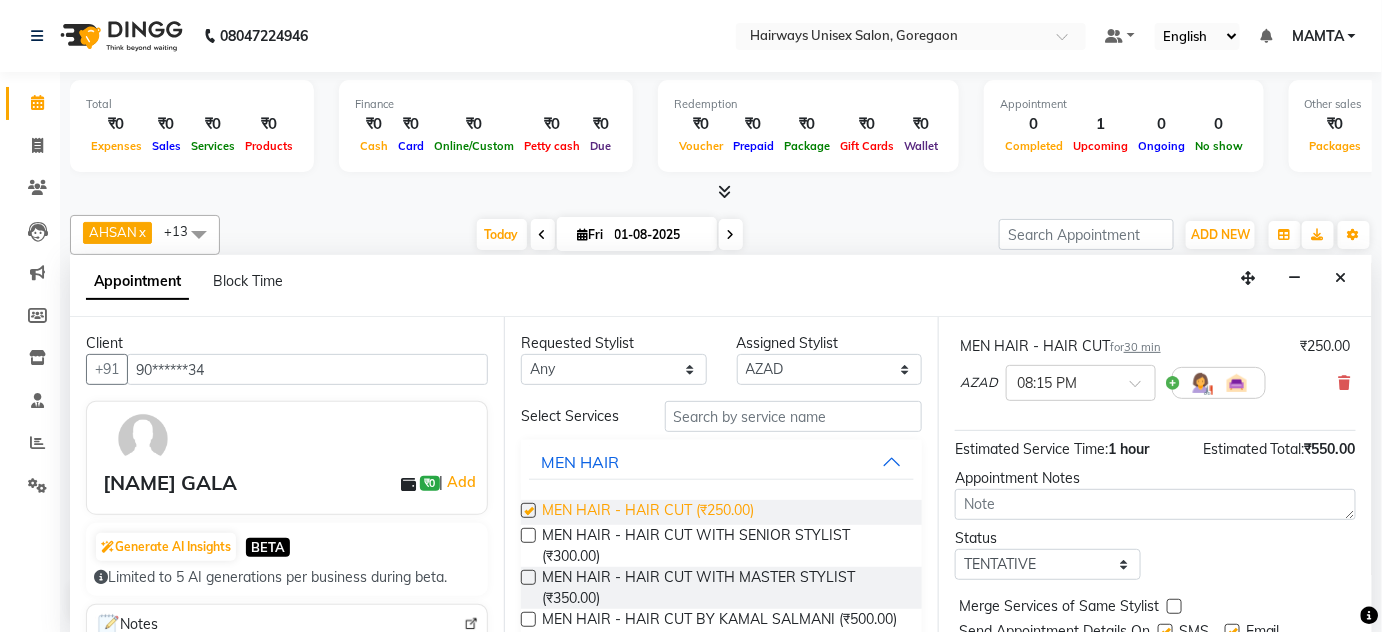 checkbox on "false" 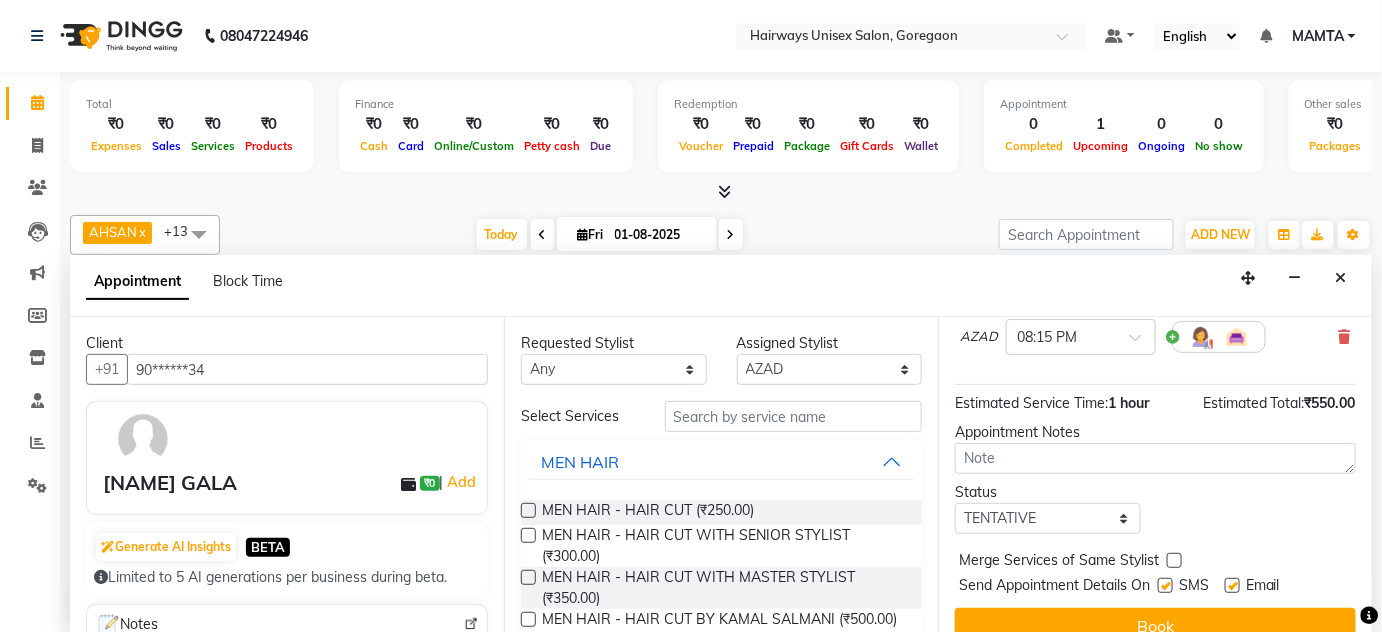 scroll, scrollTop: 320, scrollLeft: 0, axis: vertical 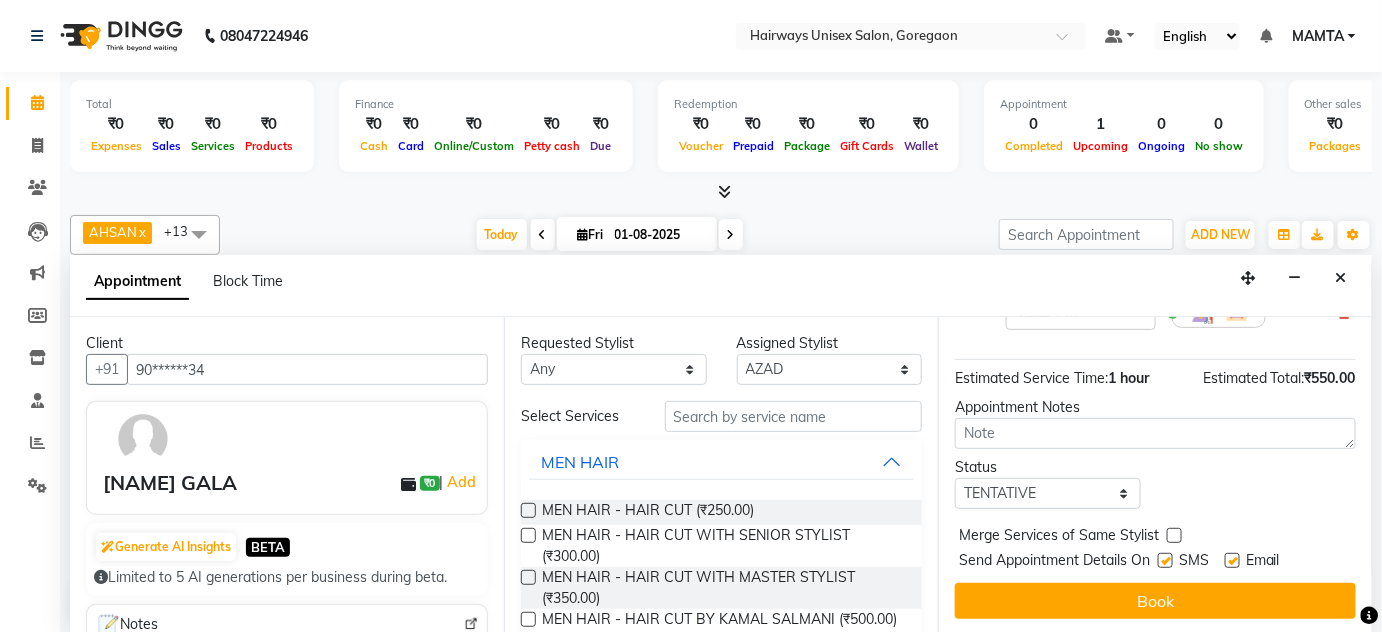 click at bounding box center (1165, 560) 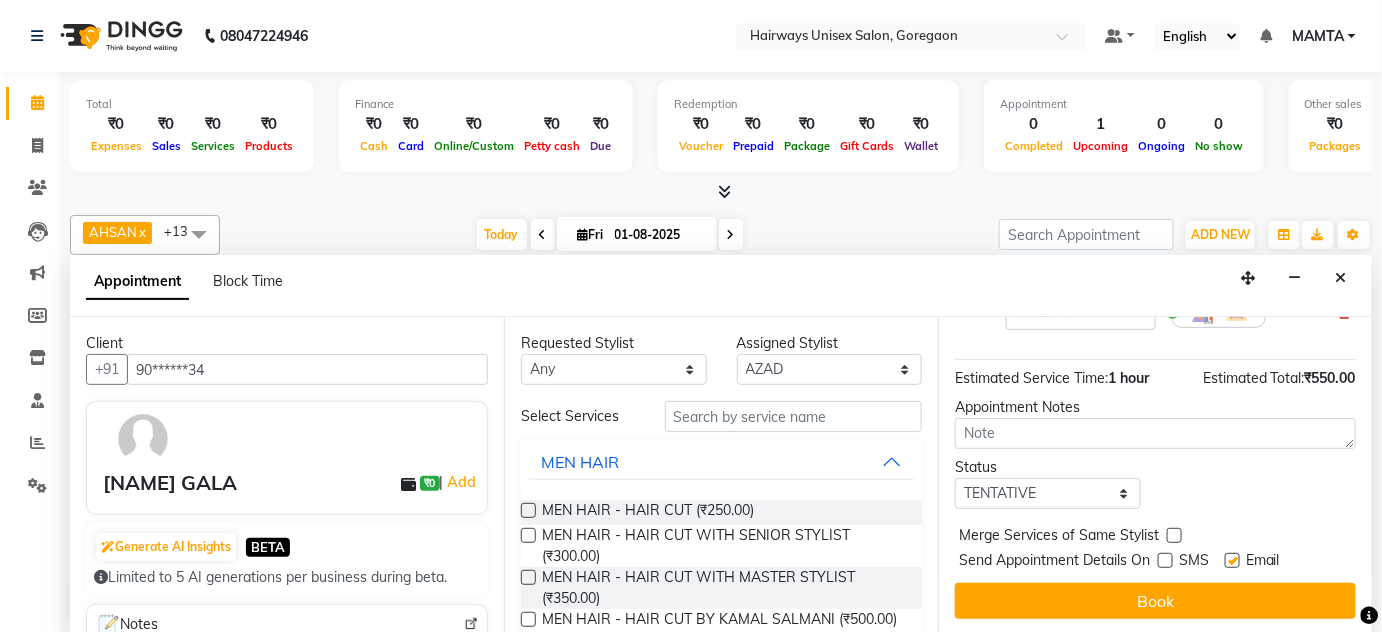 click at bounding box center (1232, 560) 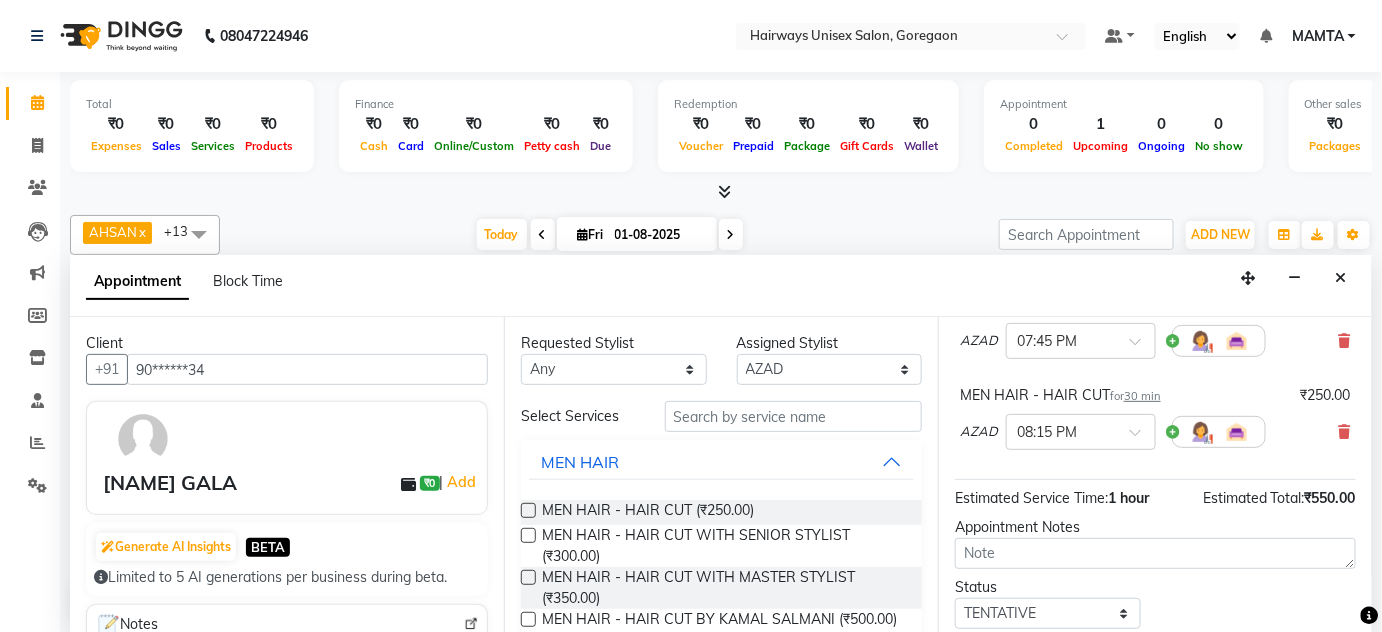 scroll, scrollTop: 320, scrollLeft: 0, axis: vertical 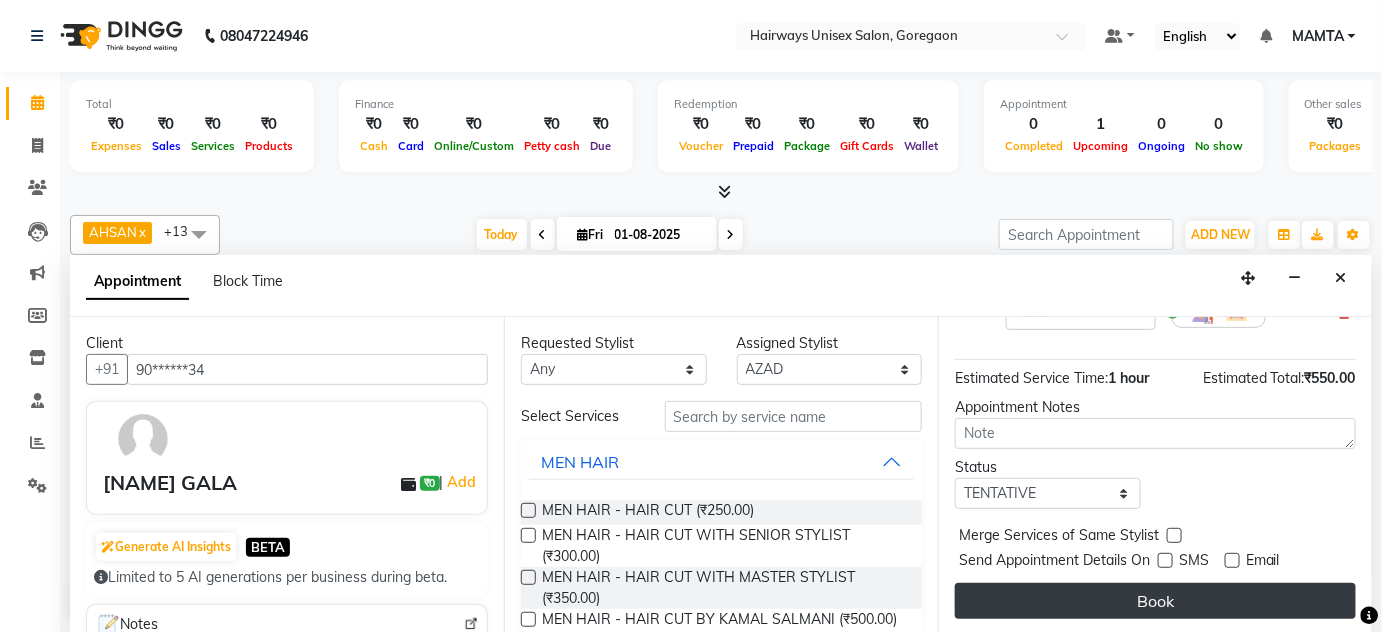 click on "Book" at bounding box center [1155, 601] 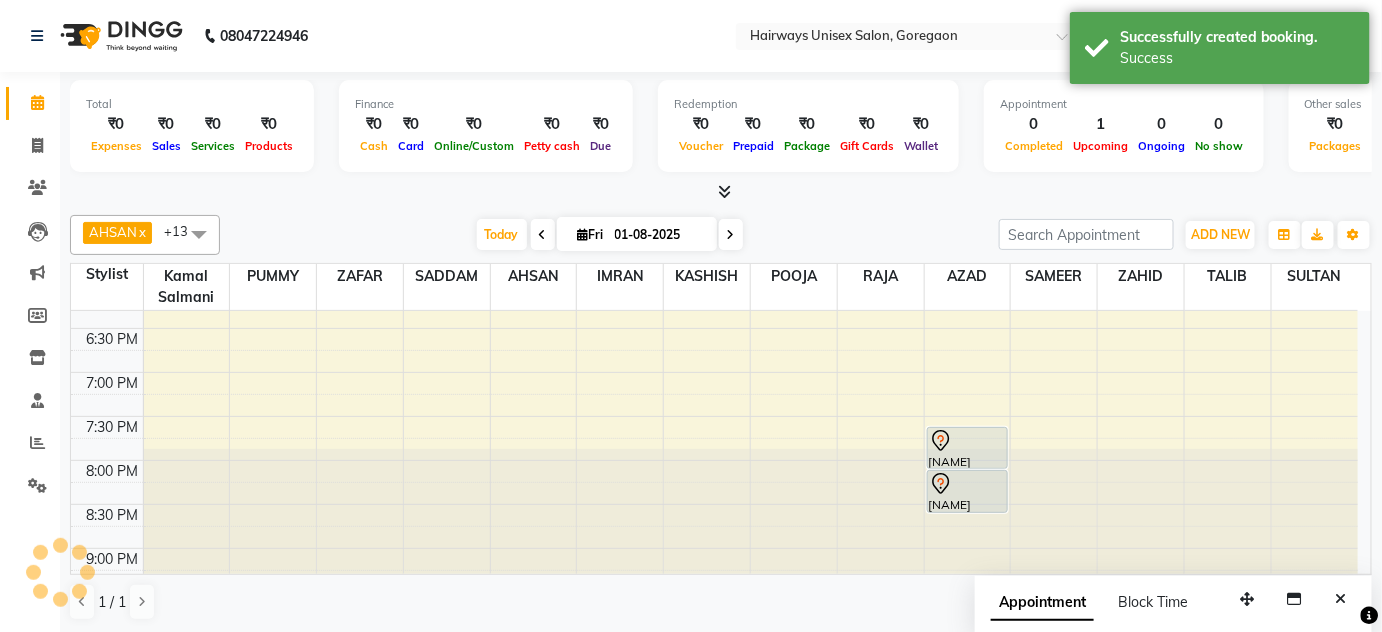 scroll, scrollTop: 0, scrollLeft: 0, axis: both 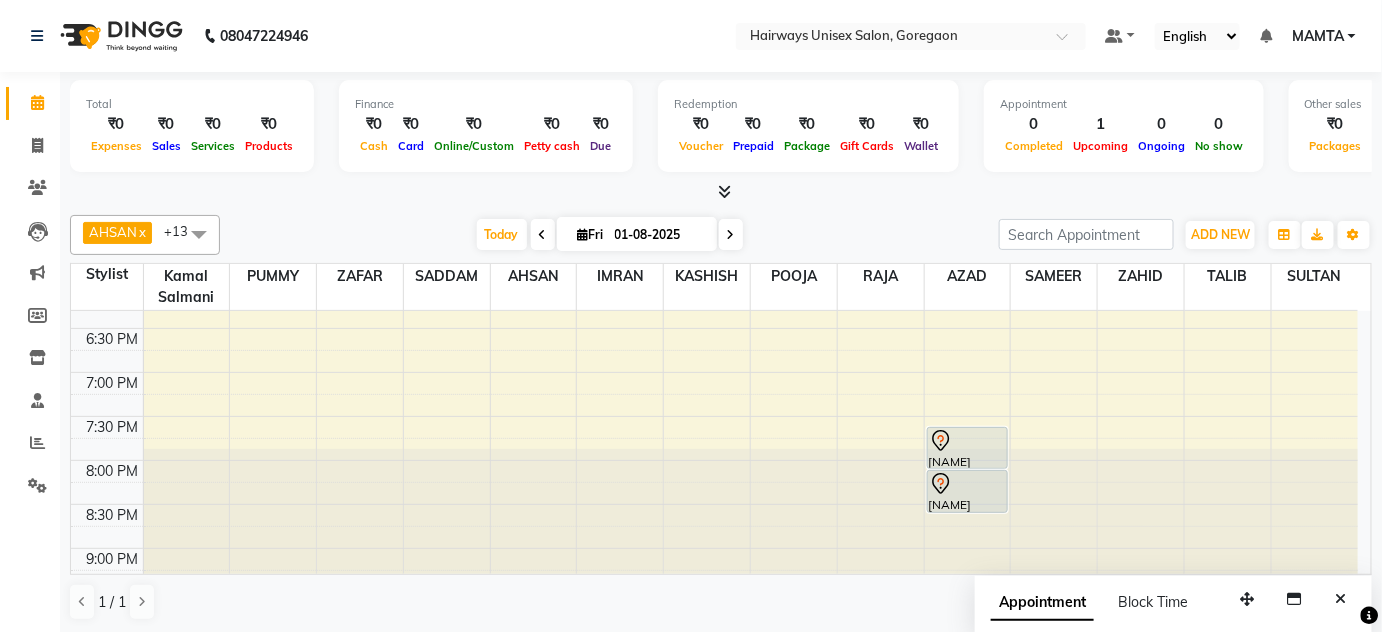 click on "Invoice" 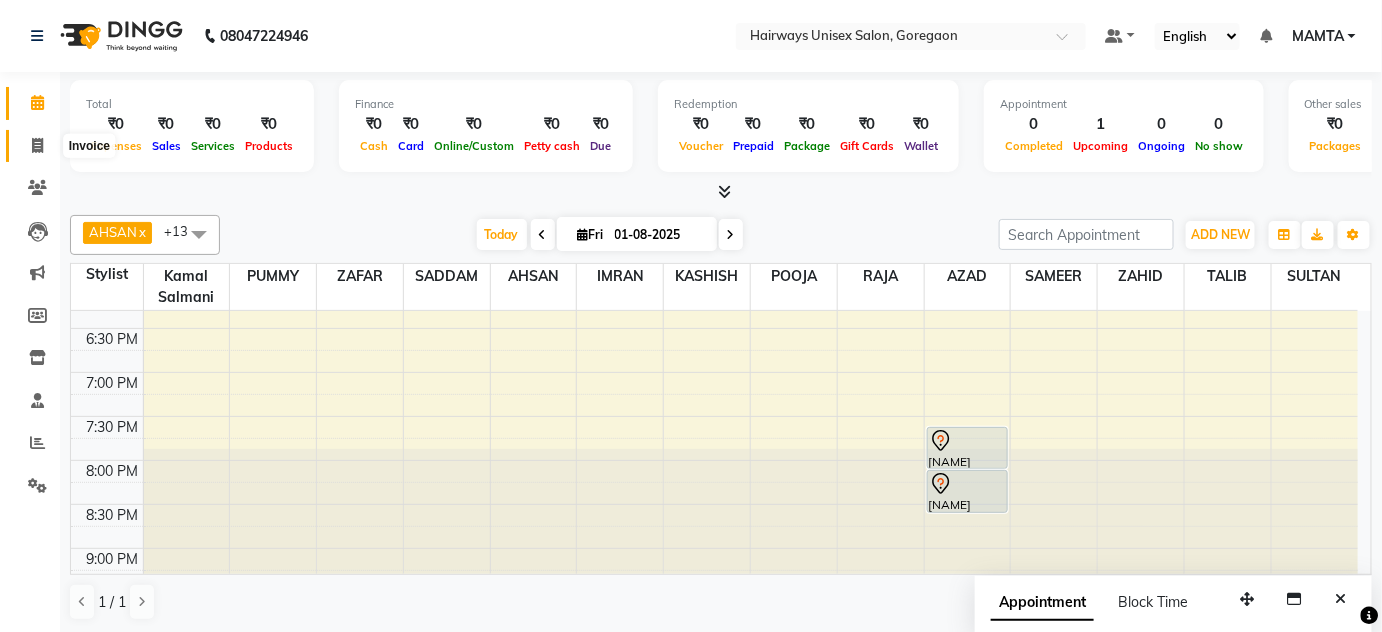 click 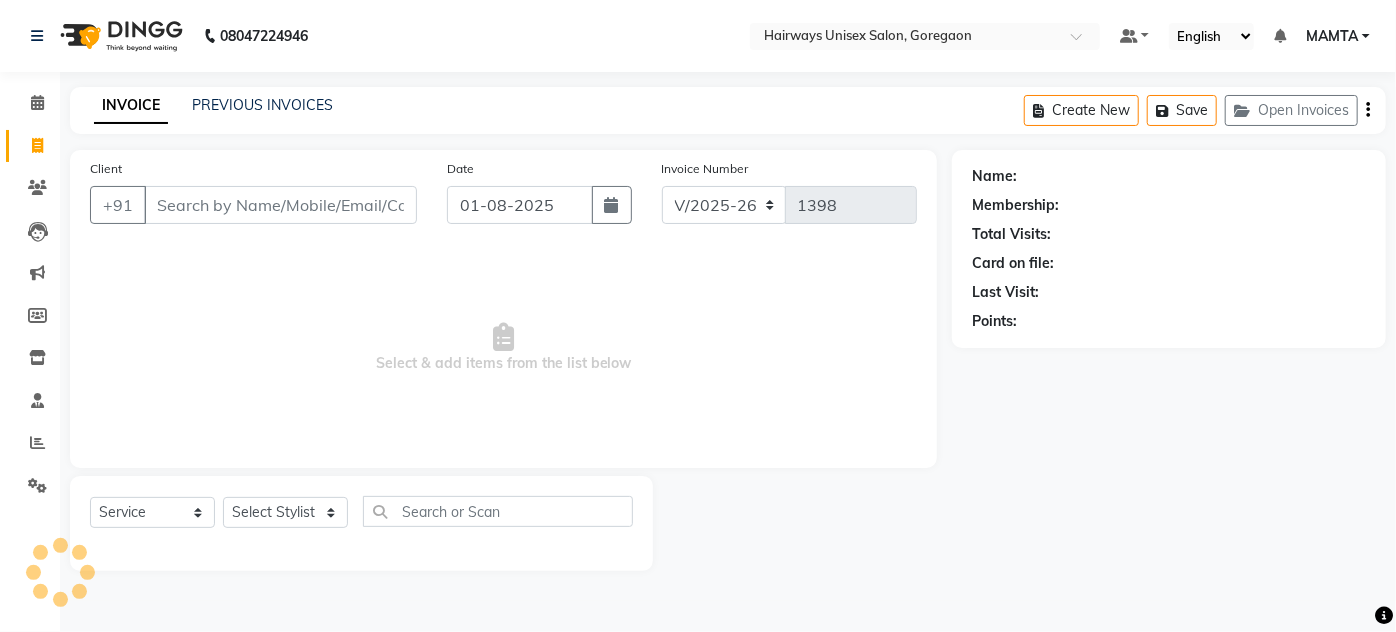 click on "Client" at bounding box center [280, 205] 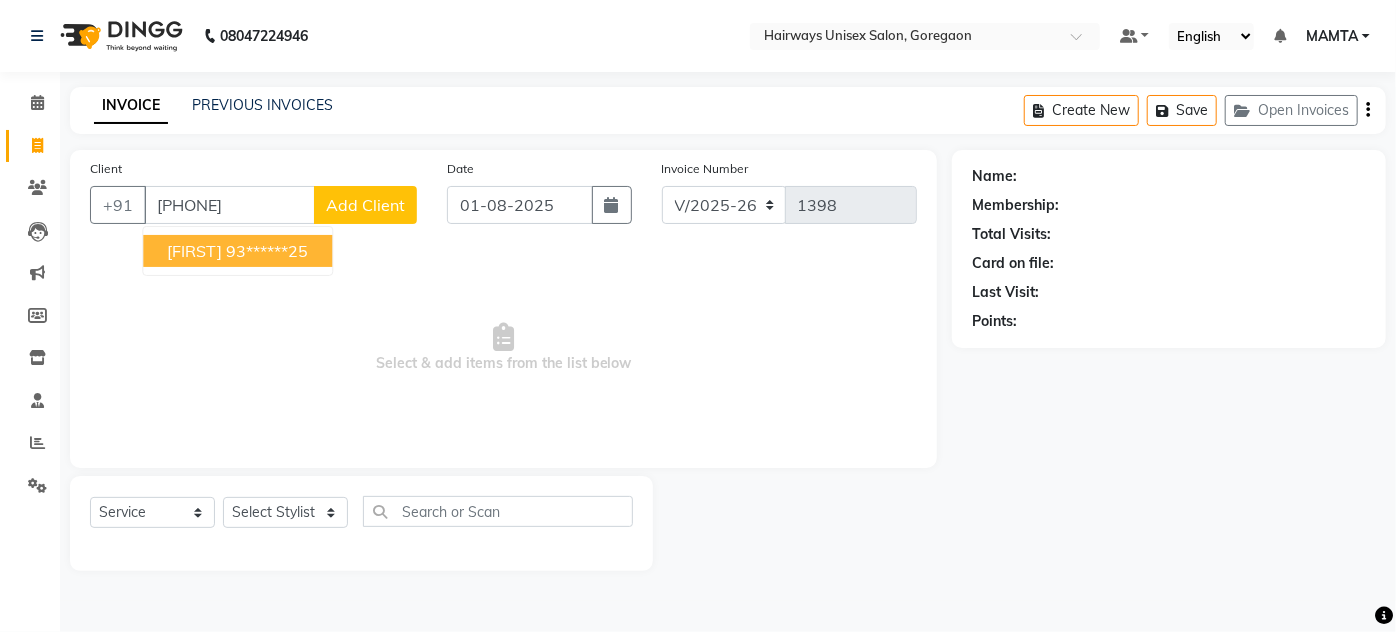 click on "[FIRST]" at bounding box center (194, 251) 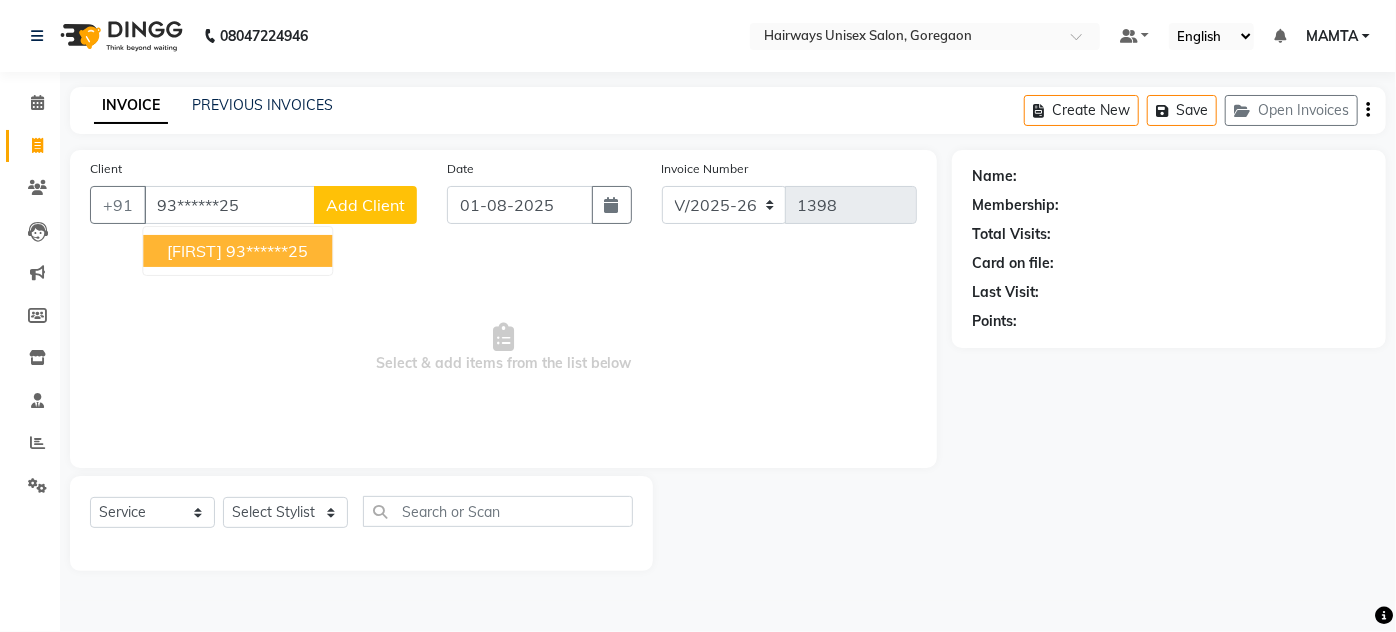 type on "93******25" 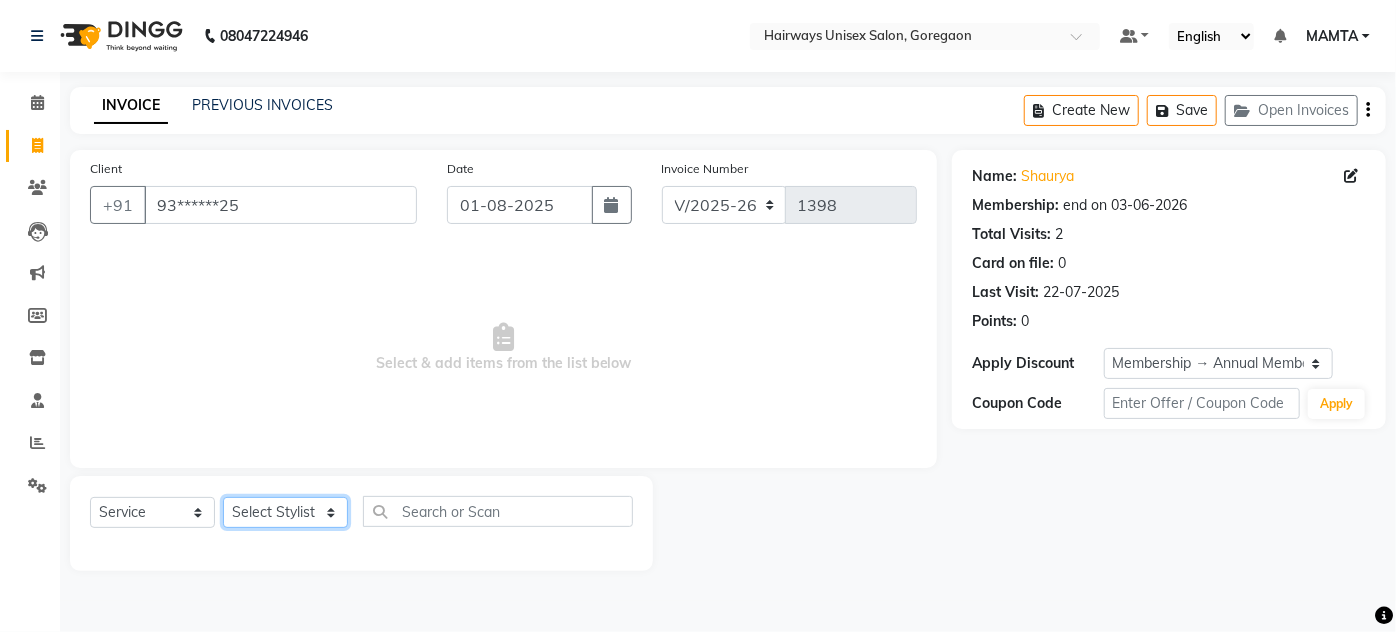 click on "Select Stylist AHSAN AZAD IMRAN Kamal Salmani KASHISH MAMTA POOJA PUMMY RAJA SADDAM SAMEER SULTAN TALIB ZAFAR ZAHID" 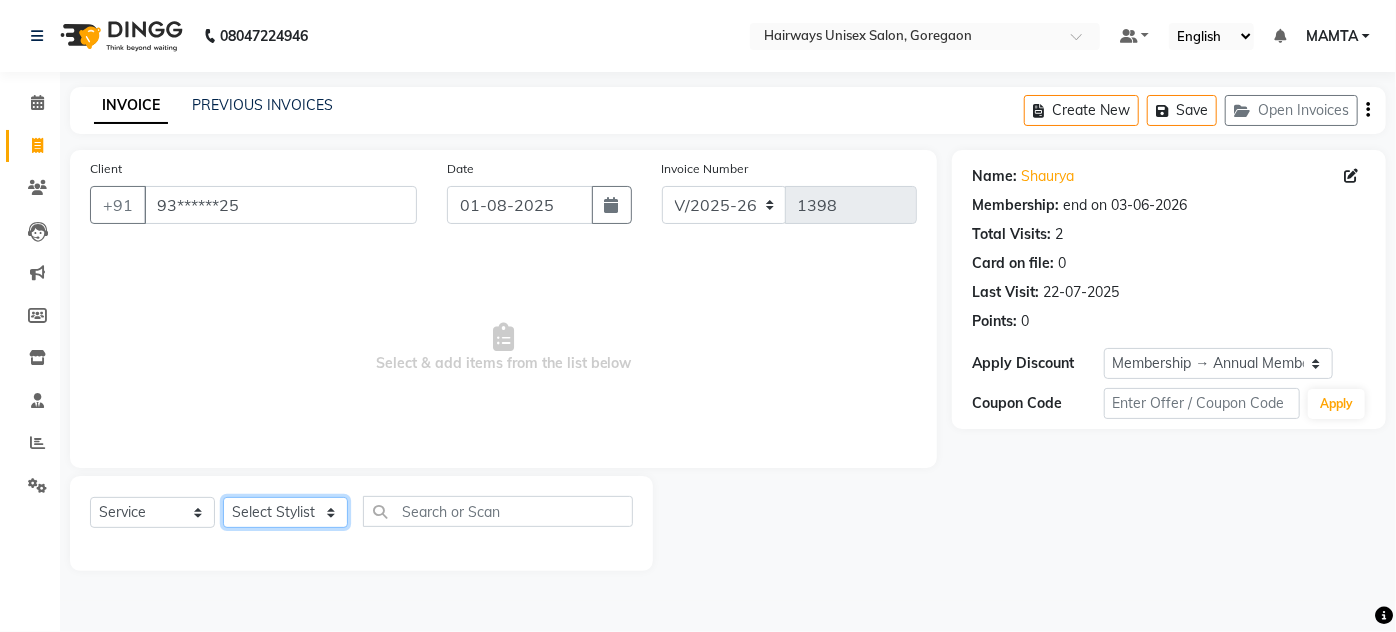 select on "[PHONE]" 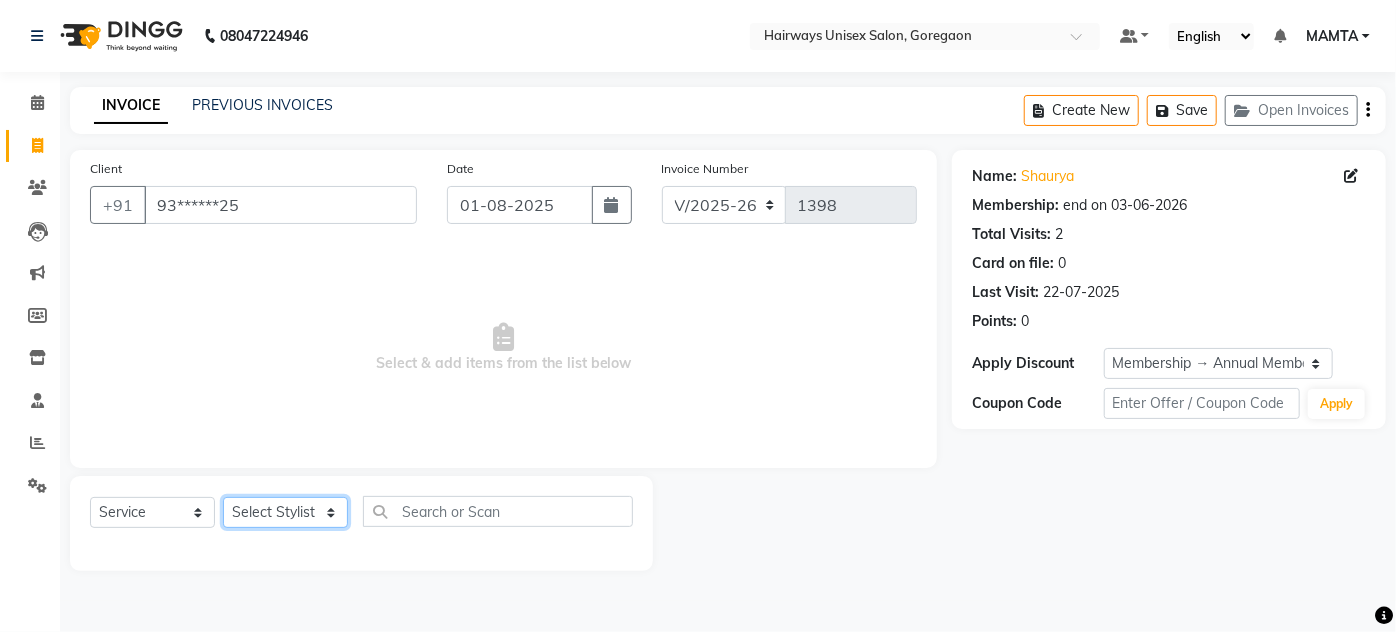 click on "Select Stylist AHSAN AZAD IMRAN Kamal Salmani KASHISH MAMTA POOJA PUMMY RAJA SADDAM SAMEER SULTAN TALIB ZAFAR ZAHID" 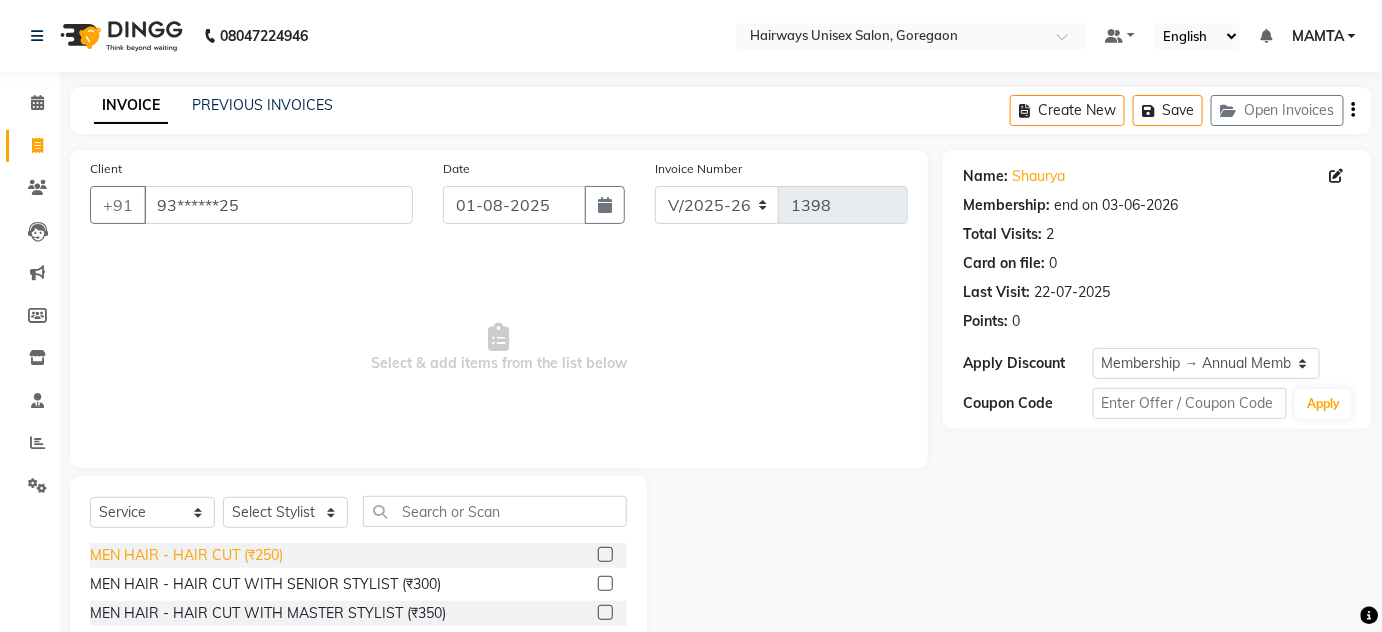 click on "MEN HAIR - HAIR CUT (₹250)" 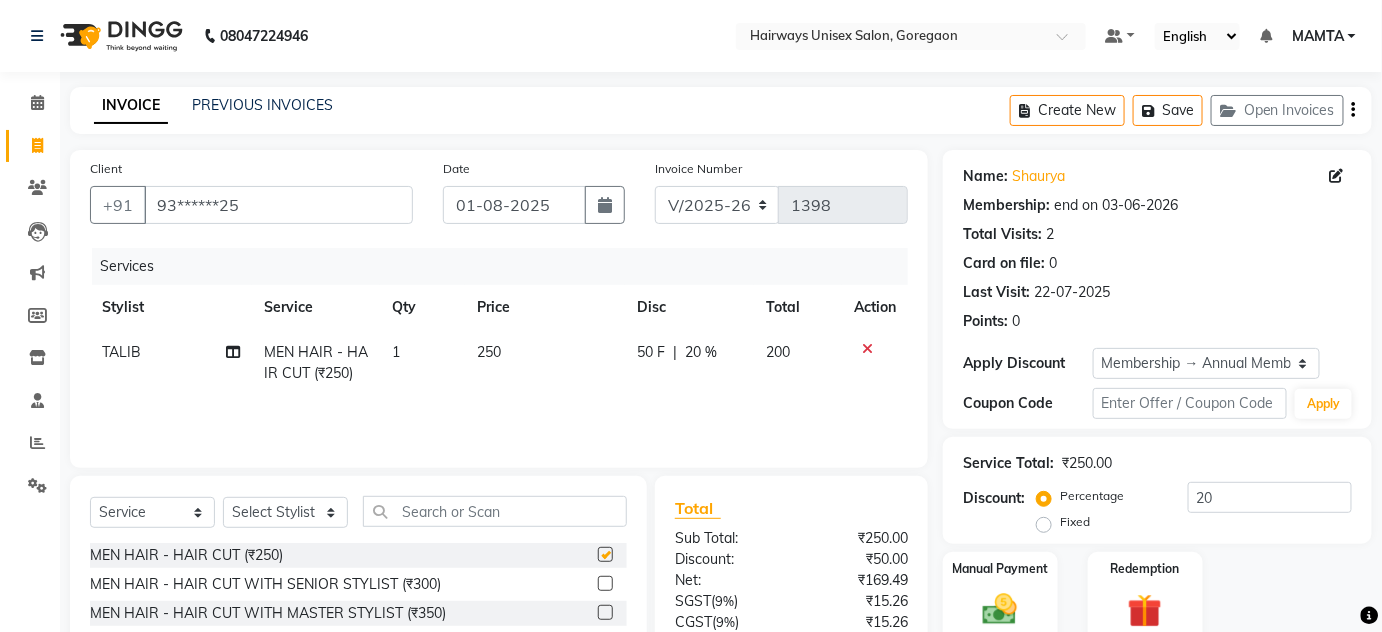 checkbox on "false" 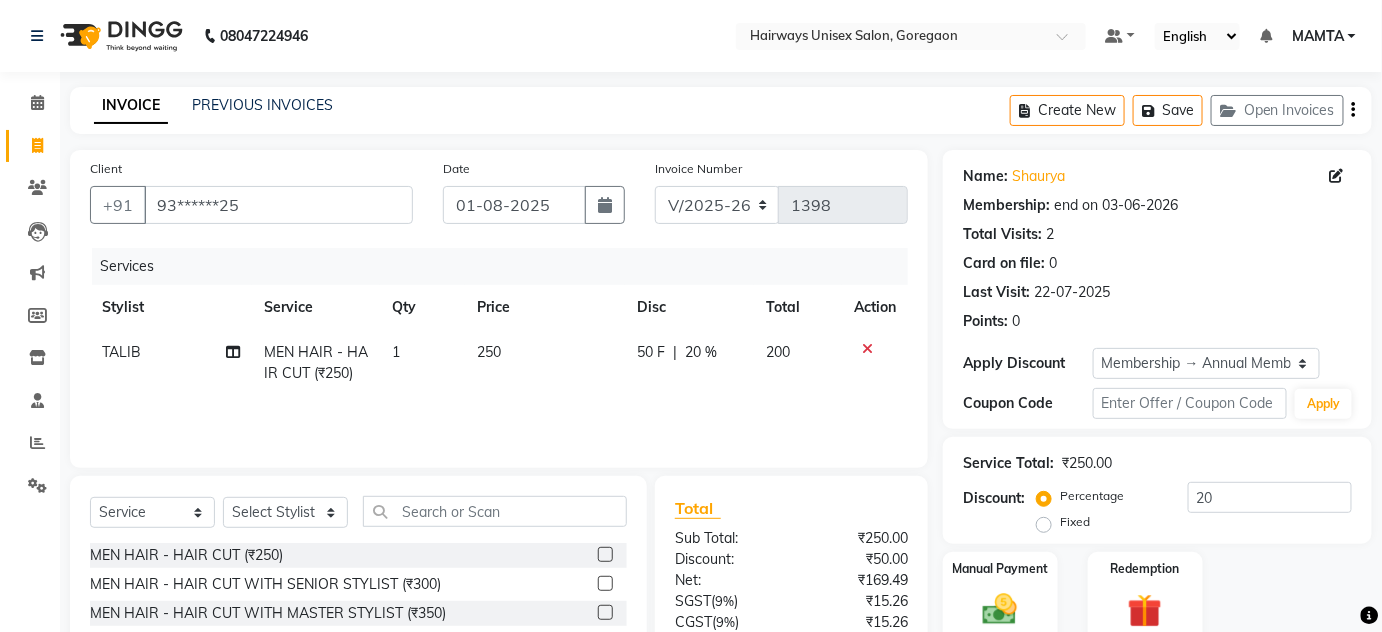 scroll, scrollTop: 168, scrollLeft: 0, axis: vertical 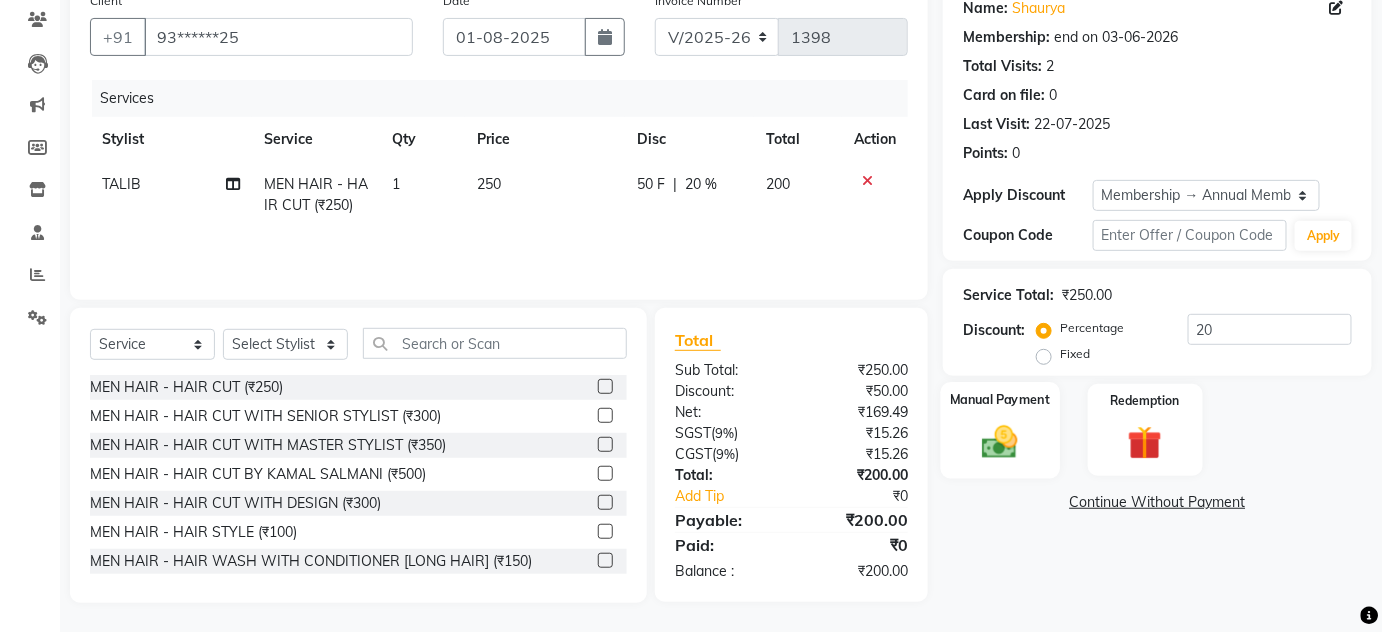 click on "Manual Payment" 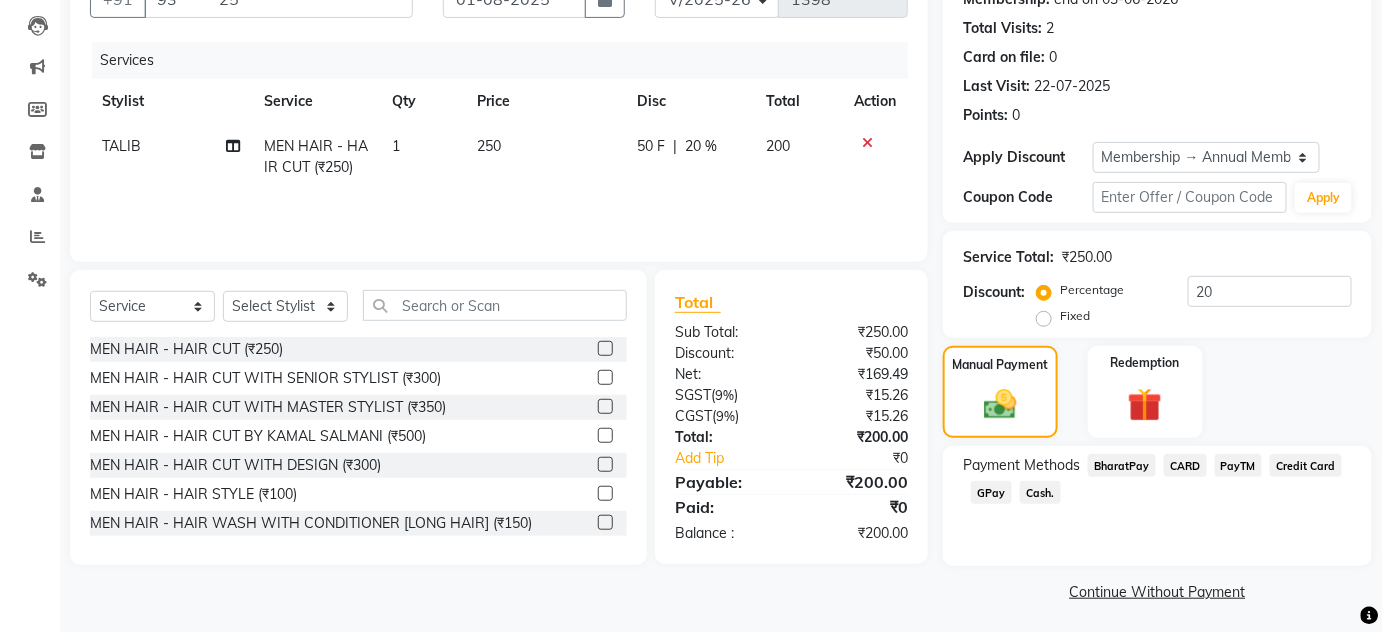 scroll, scrollTop: 210, scrollLeft: 0, axis: vertical 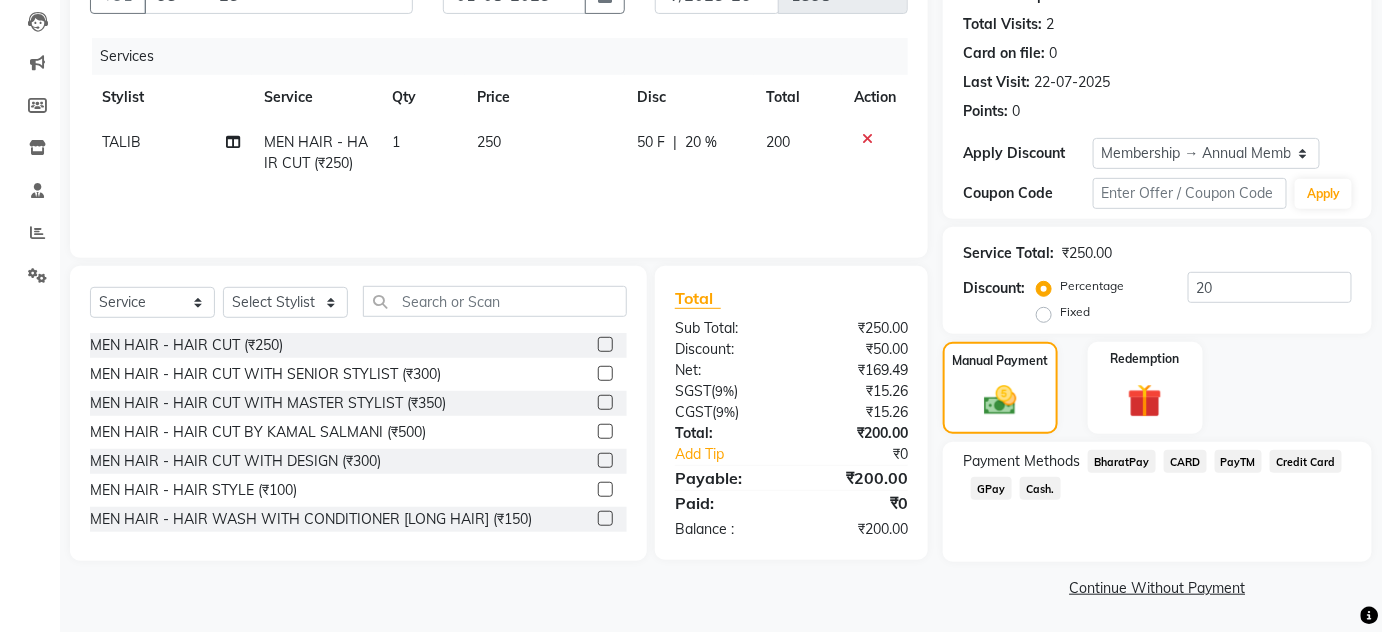 click on "Cash." 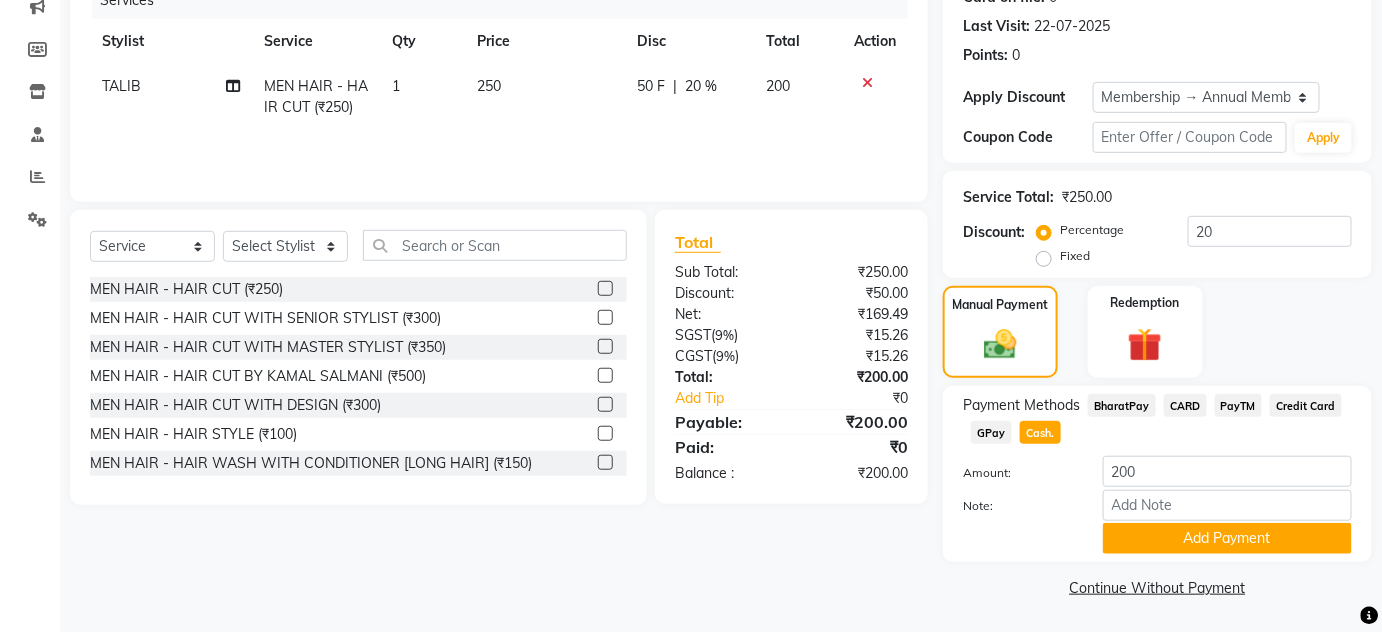 scroll, scrollTop: 0, scrollLeft: 0, axis: both 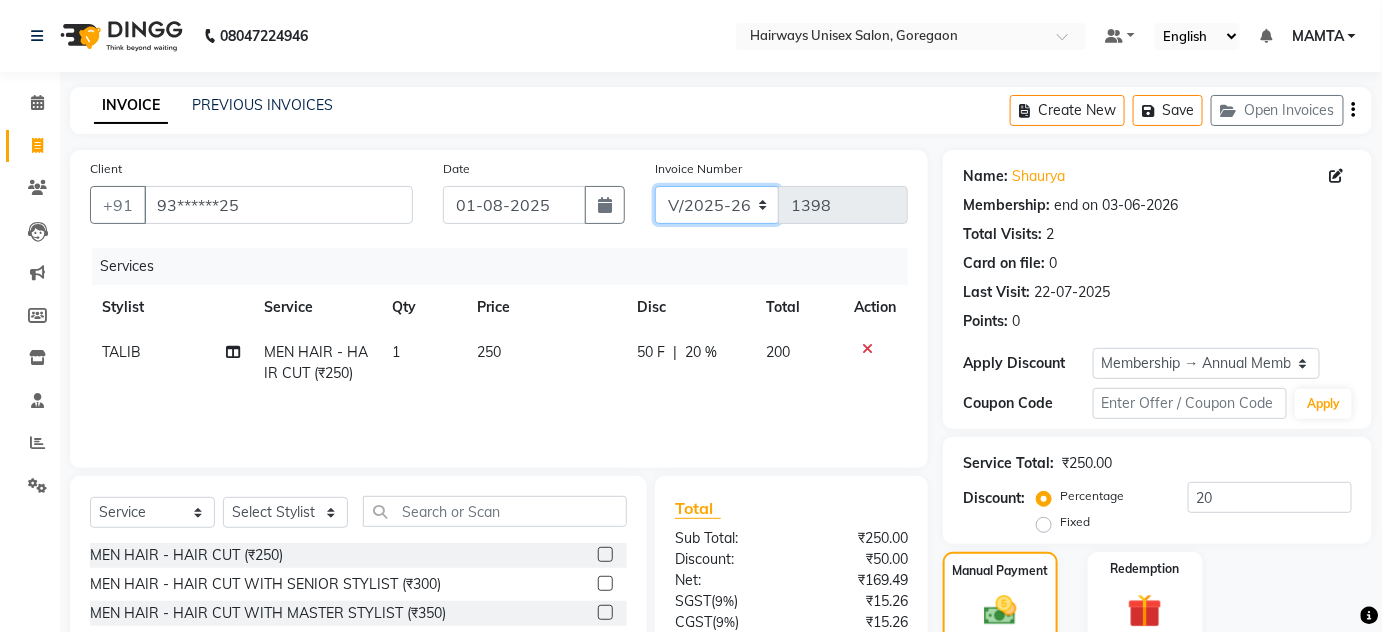 click on "INV/25-26 V/2025-26" 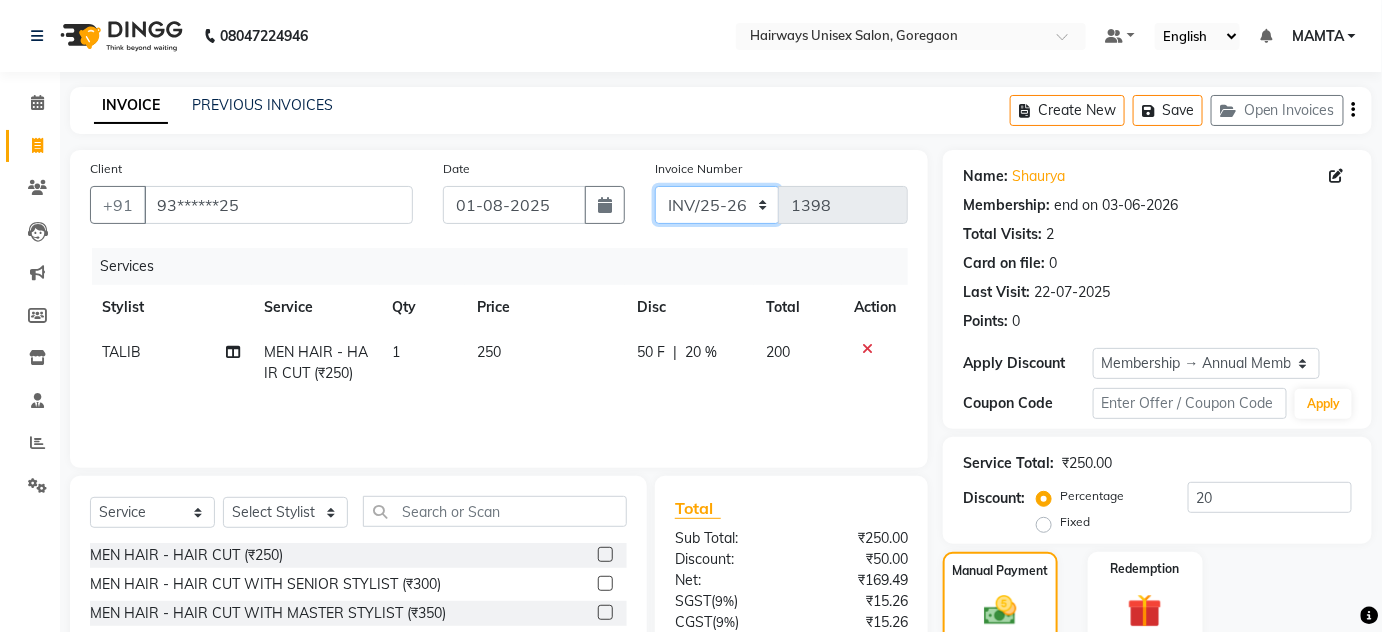 click on "INV/25-26 V/2025-26" 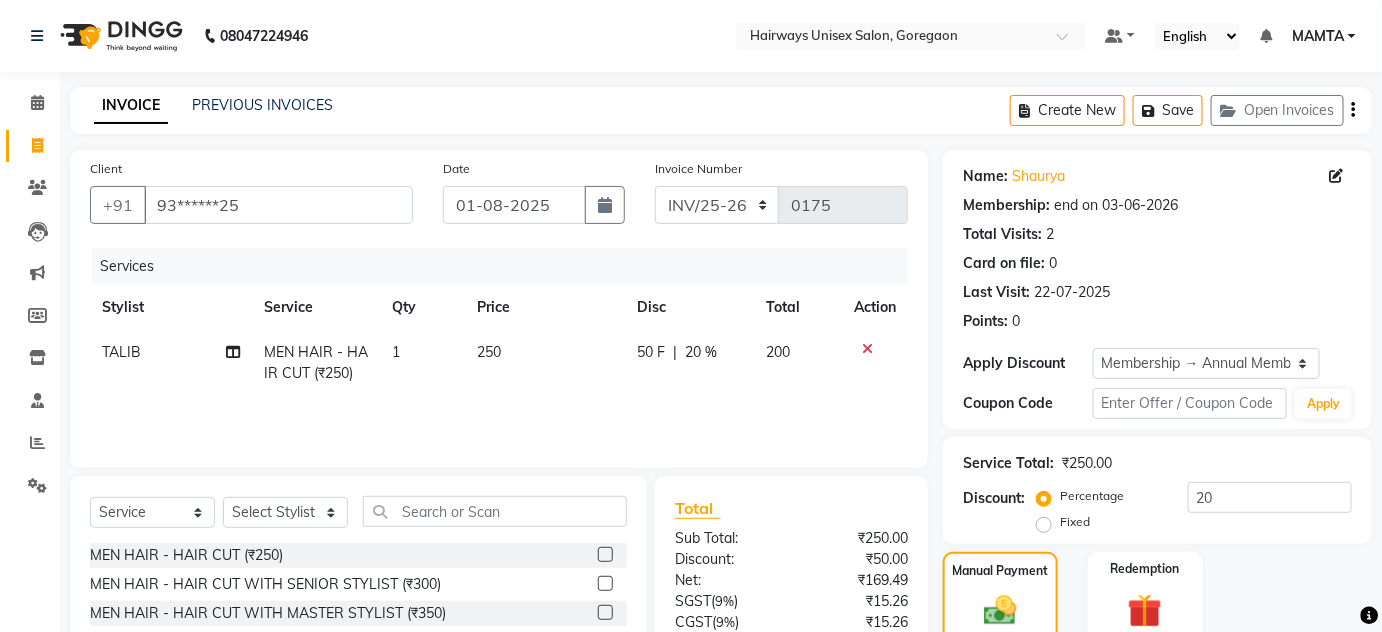 click 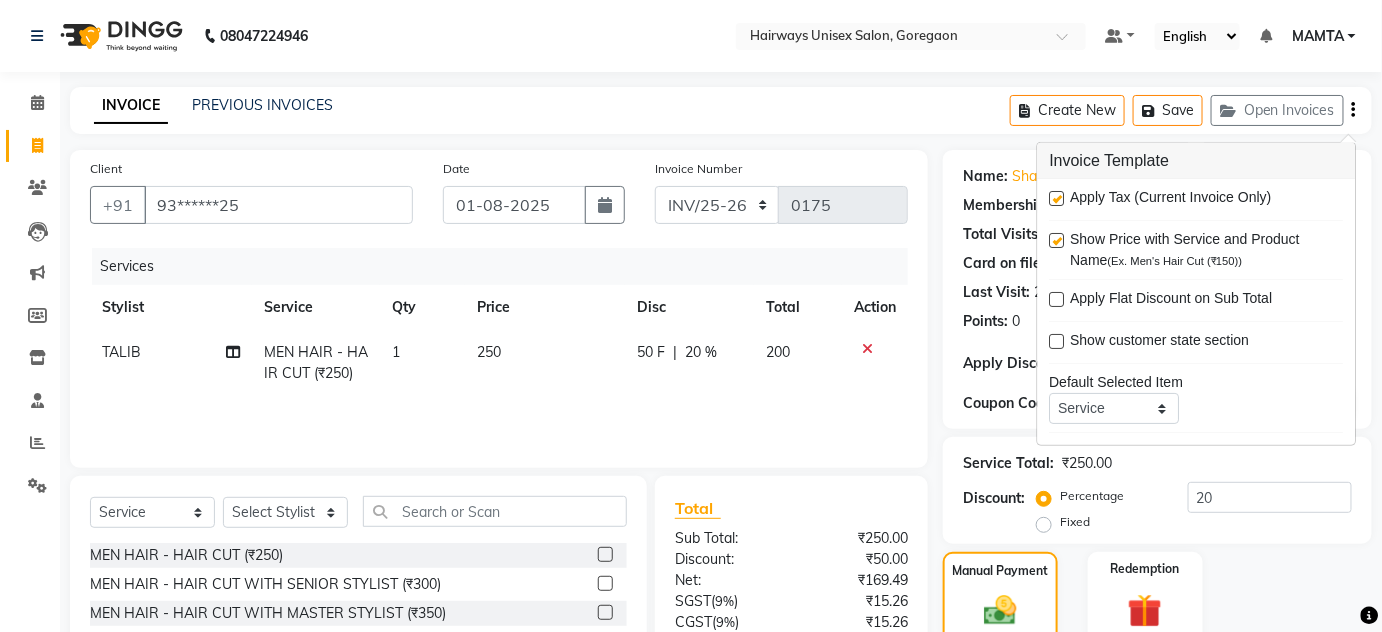 click at bounding box center (1057, 198) 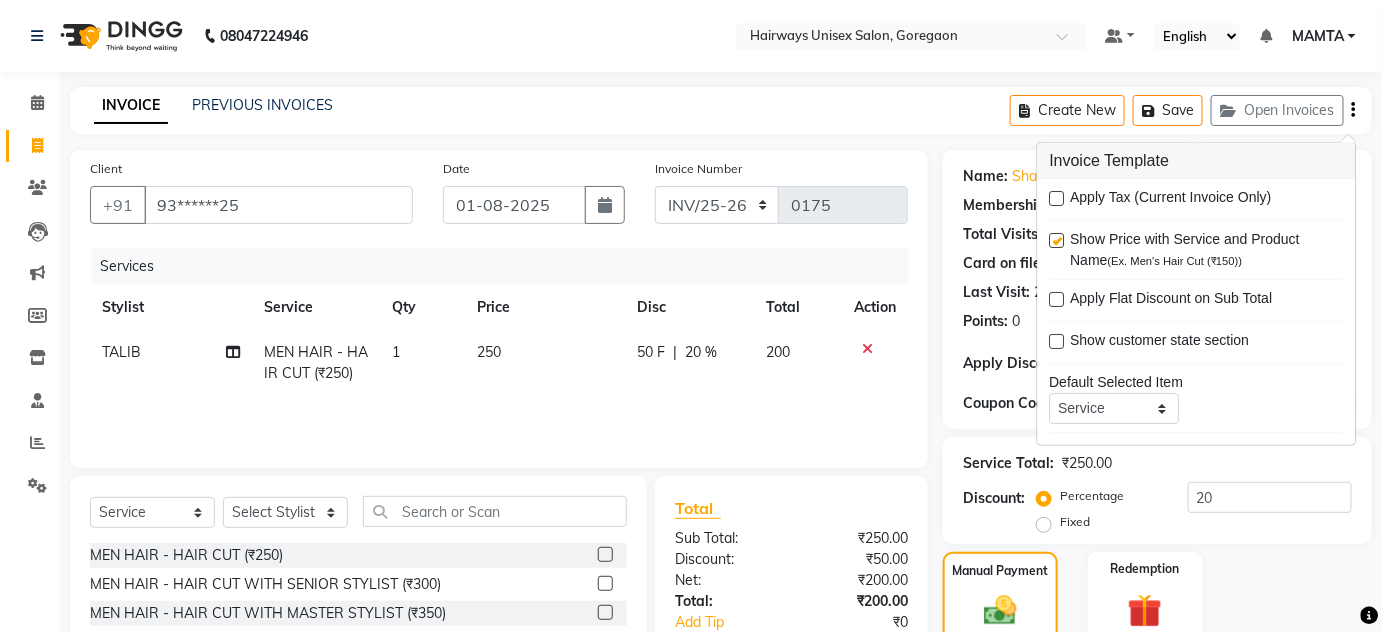 click on "INVOICE PREVIOUS INVOICES Create New   Save   Open Invoices" 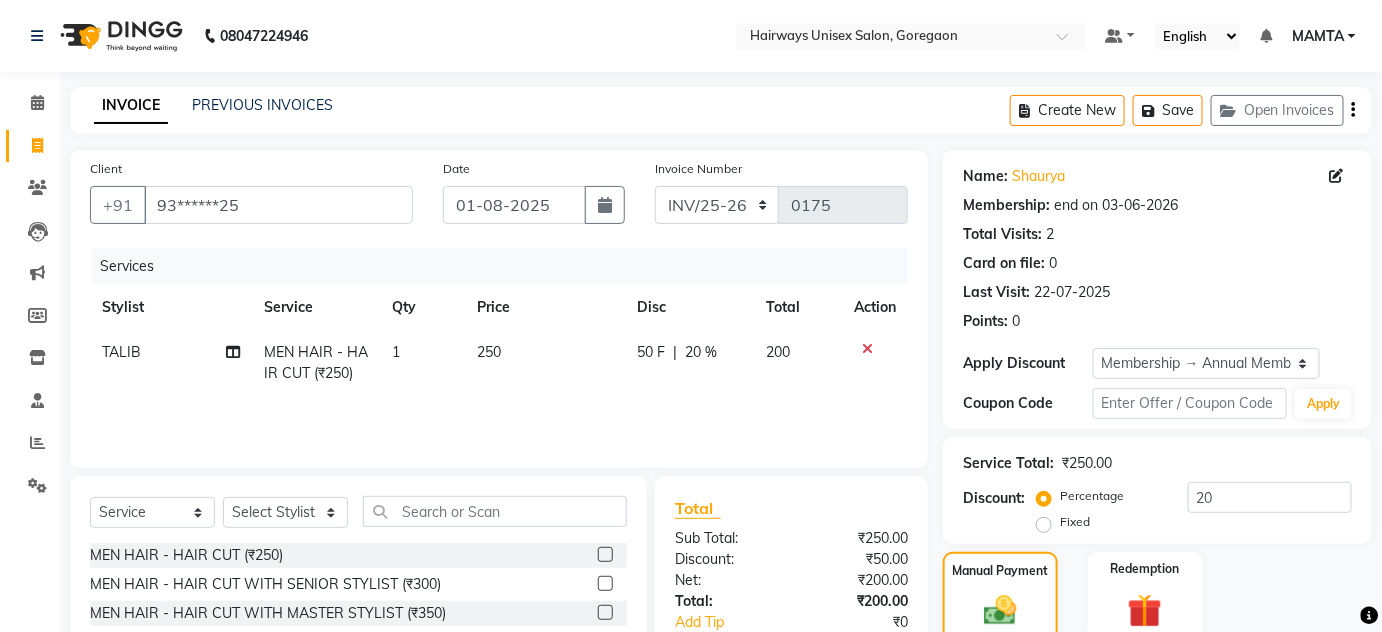 scroll, scrollTop: 266, scrollLeft: 0, axis: vertical 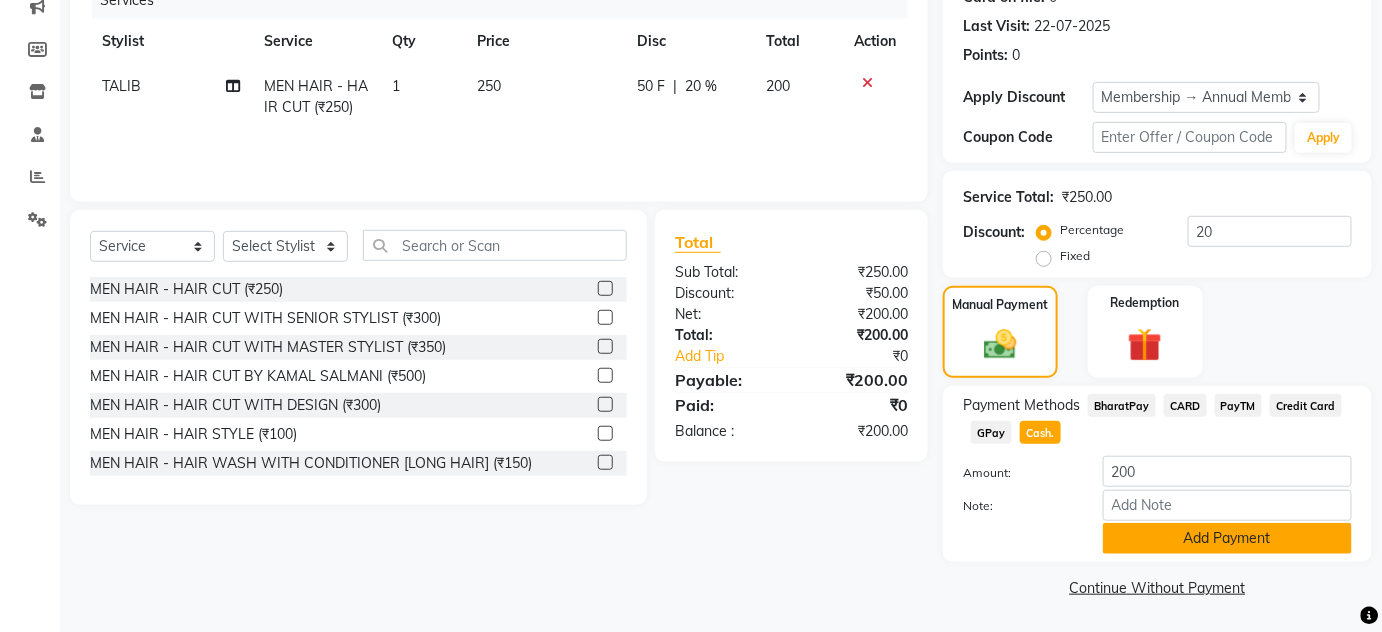 click on "Add Payment" 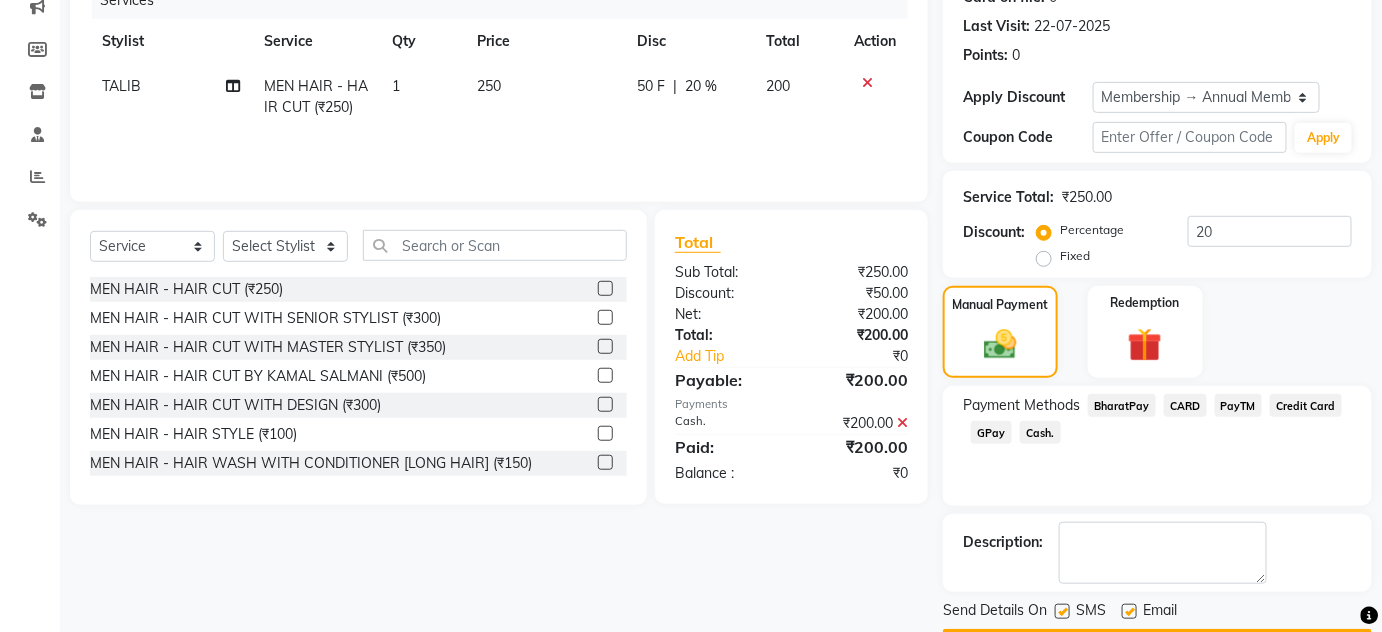 scroll, scrollTop: 322, scrollLeft: 0, axis: vertical 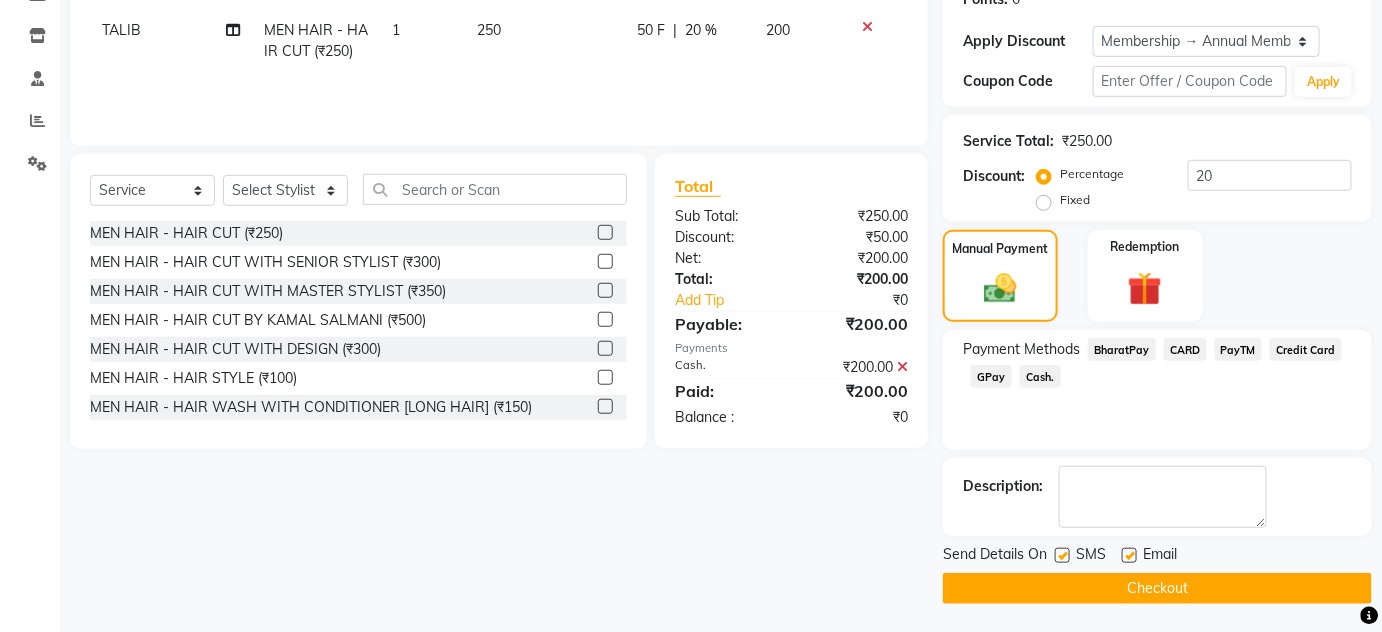 click 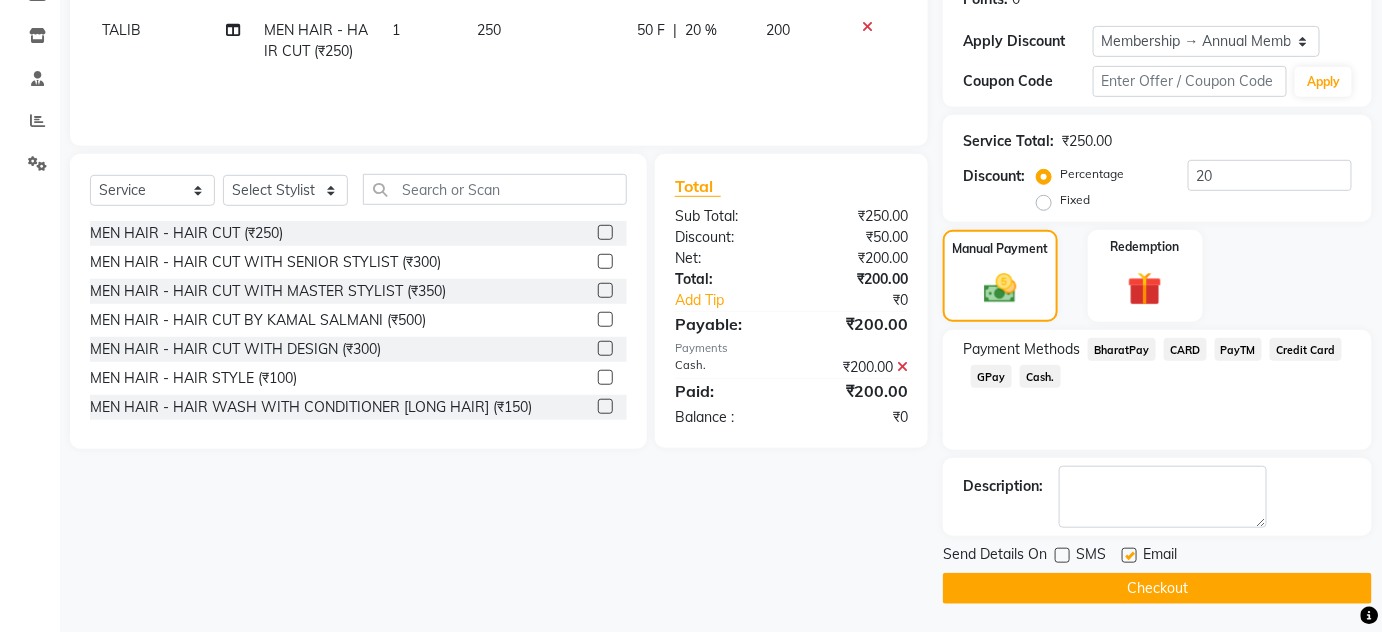 click 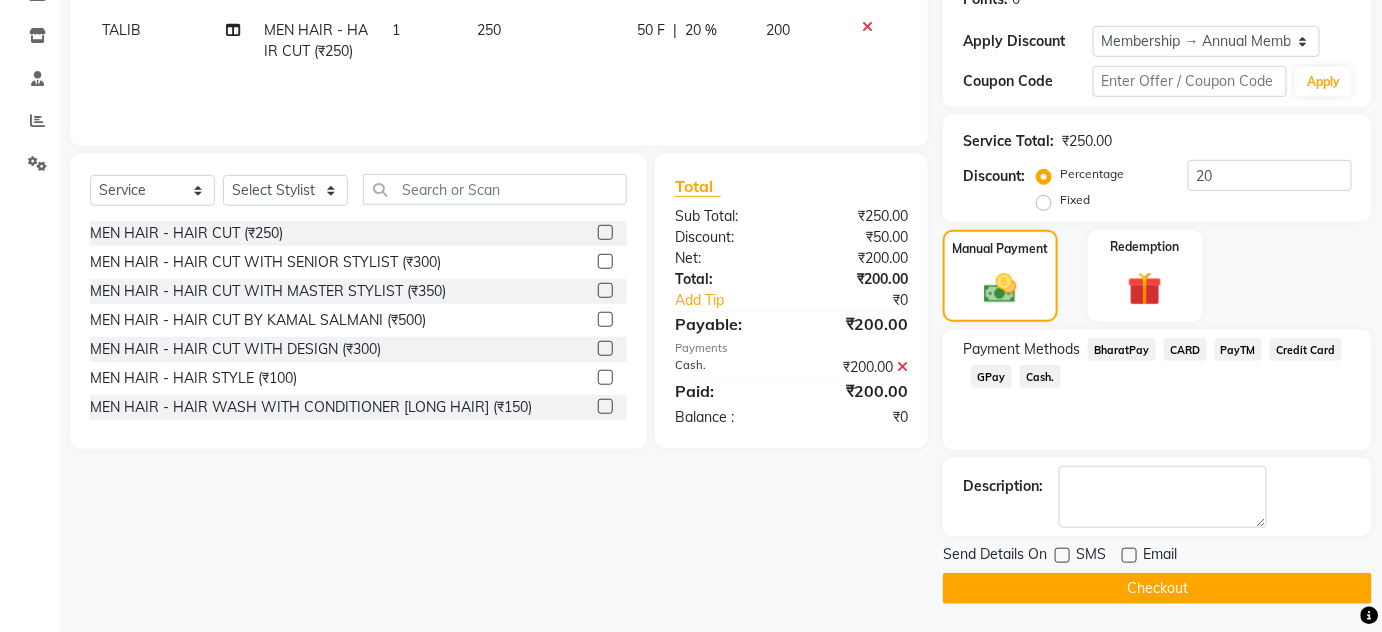 click on "Client +91 [PHONE] Date 01-08-2025 Invoice Number INV/25-26 V/2025-26 0175 Services Stylist Service Qty Price Disc Total Action TALIB MEN HAIR - HAIR CUT (₹250) 1 250 50 F | 20 % 200 Select Service Product Membership Package Voucher Prepaid Gift Card Select Stylist AHSAN AZAD IMRAN Kamal Salmani KASHISH MAMTA POOJA PUMMY RAJA SADDAM SAMEER SULTAN TALIB ZAFAR ZAHID MEN HAIR - HAIR CUT (₹250) MEN HAIR - HAIR CUT WITH SENIOR STYLIST (₹300) MEN HAIR - HAIR CUT WITH MASTER STYLIST (₹350) MEN HAIR - HAIR CUT BY KAMAL SALMANI (₹500) MEN HAIR - HAIR CUT WITH DESIGN (₹300) MEN HAIR - HAIR STYLE (₹100) MEN HAIR - HAIR WASH WITH CONDITIONER [LONG HAIR] (₹150) MEN HAIR - HAIR WASH WITH CONDITIONER (₹250) MEN HAIR - REGULAR SHAVE/TRIM (₹150) MEN HAIR - ROOT DEEP DANDRUFF TREATMENT (₹1500) MEN HAIR - ROOT DEEP HAIR FALL TREATMENT (₹1800) MEN HAIR - ANTI DANDRUFF TREATMENT (₹1200) MEN HAIR - AMINEXIL (₹1000) Total" 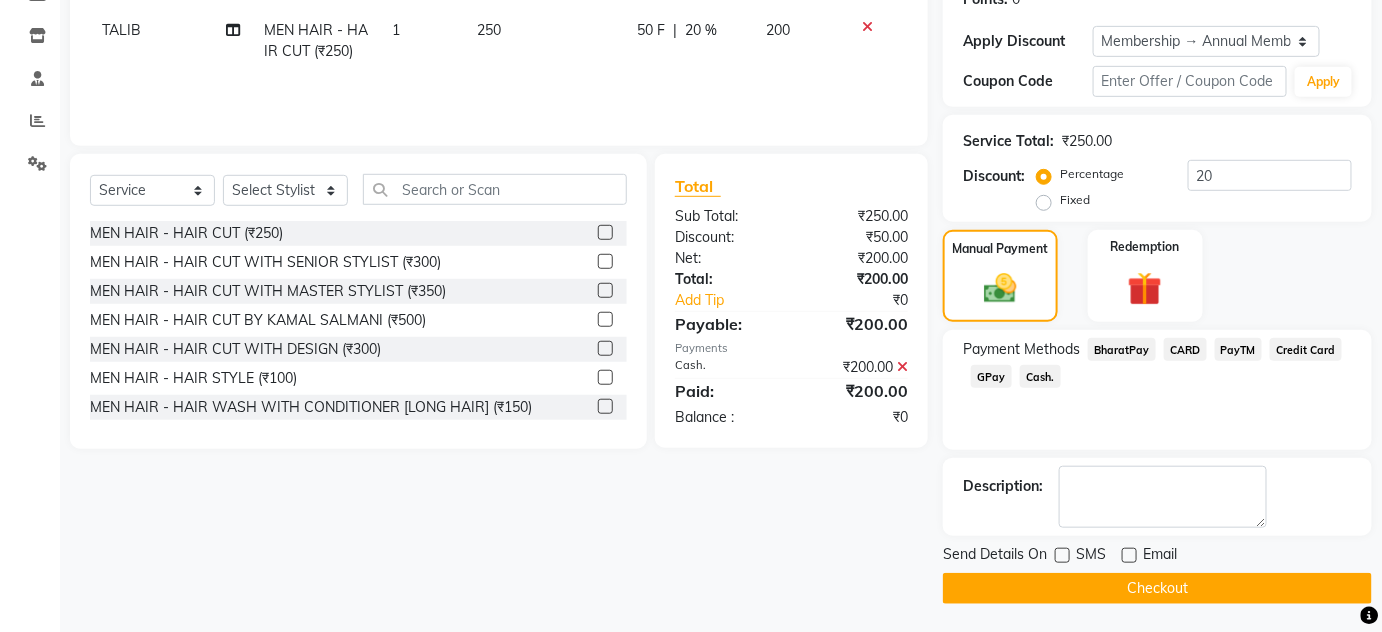 click on "Checkout" 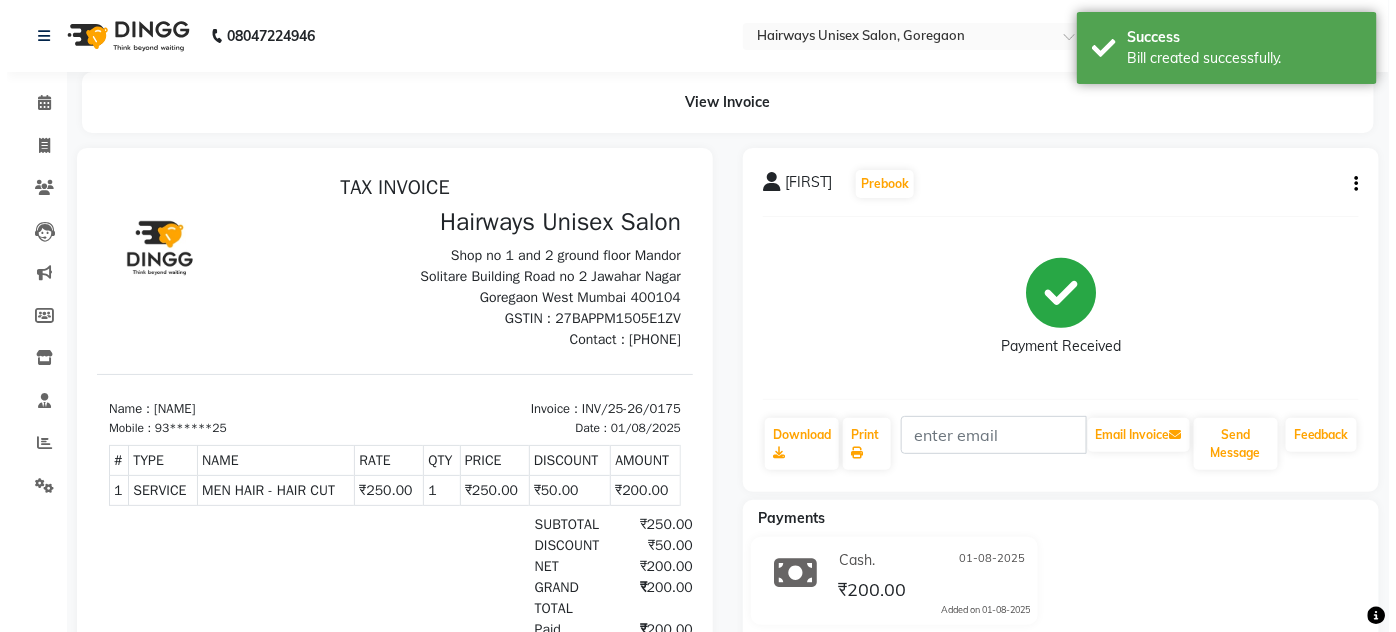 scroll, scrollTop: 0, scrollLeft: 0, axis: both 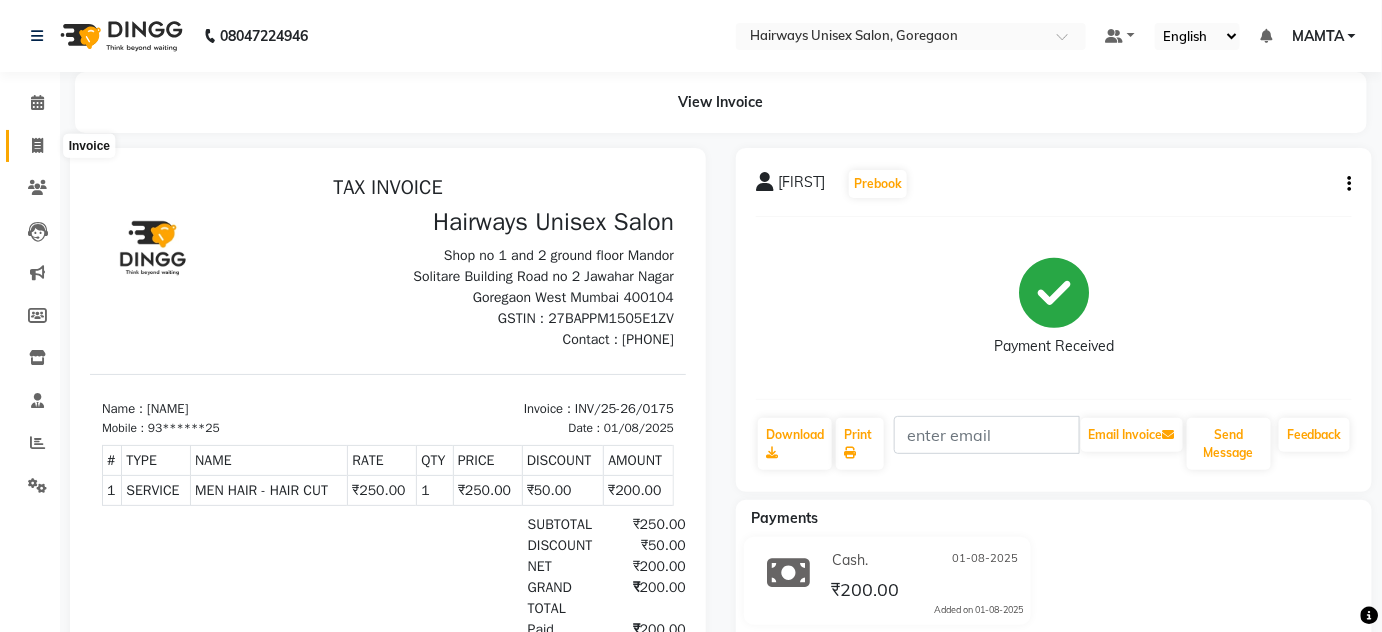 click 